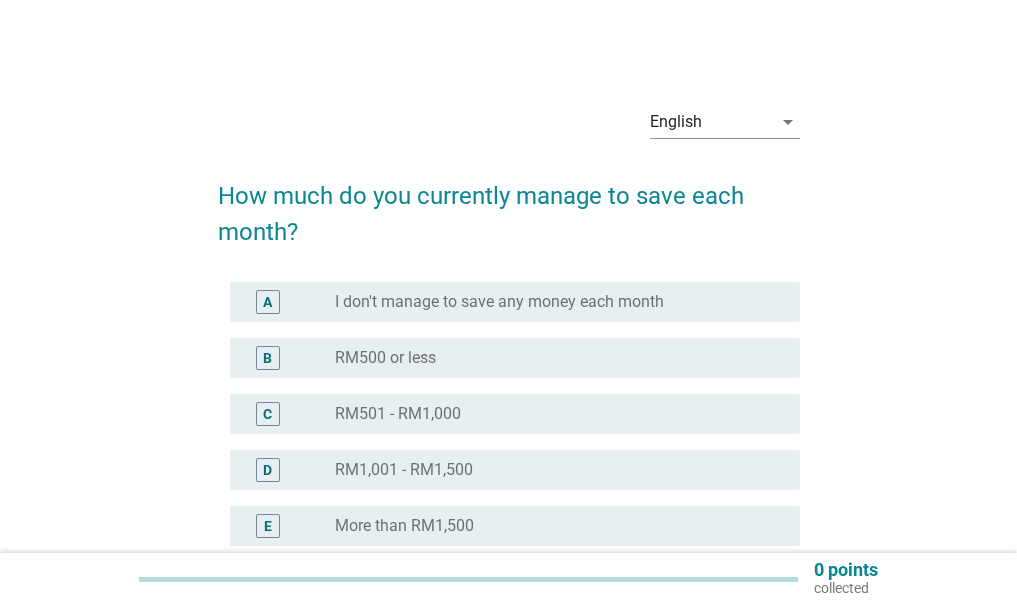 scroll, scrollTop: 100, scrollLeft: 0, axis: vertical 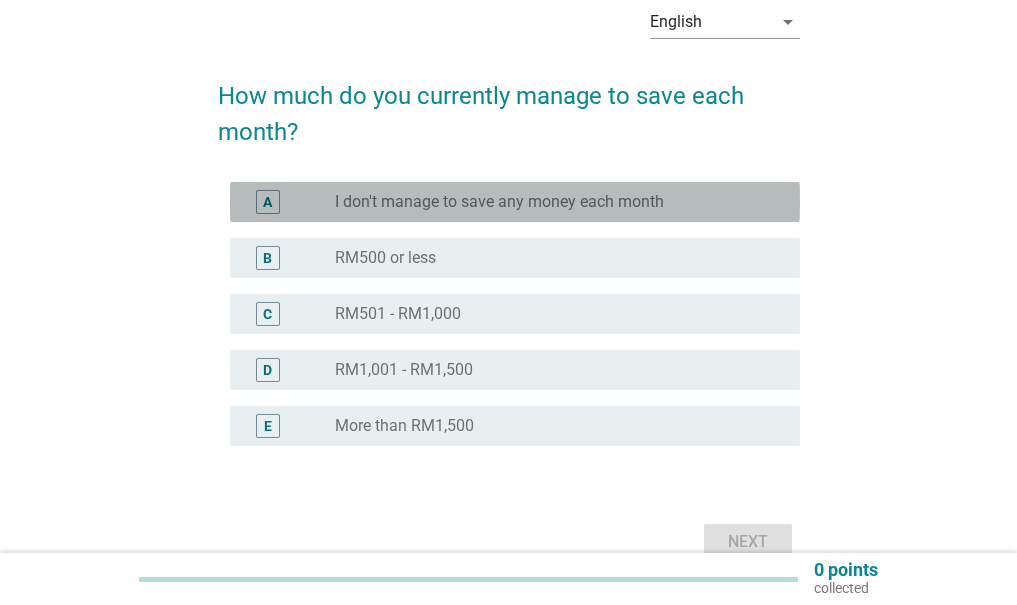 click on "I don't manage to save any money each month" at bounding box center (499, 202) 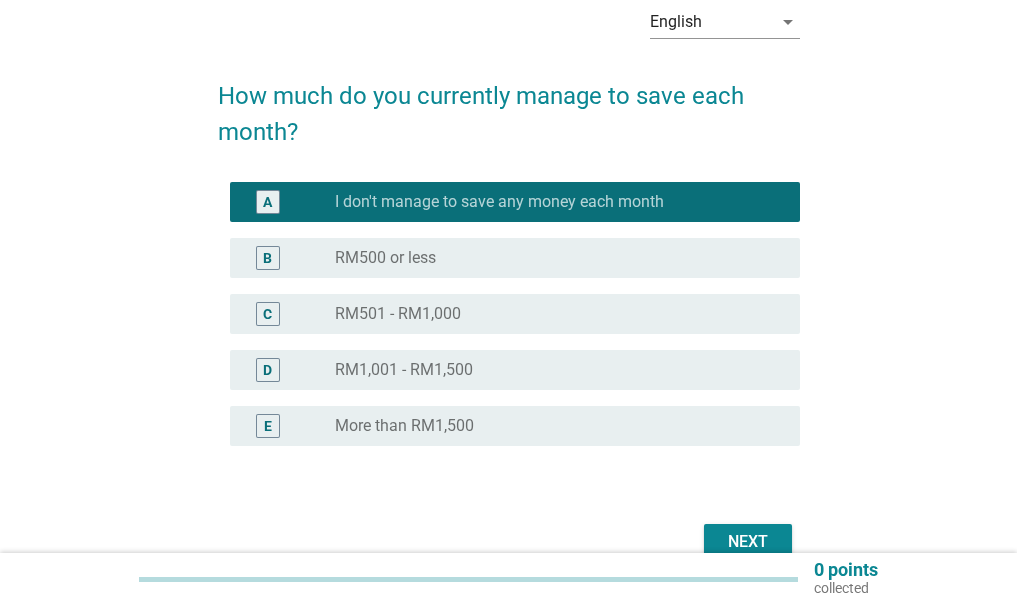 click on "Next" at bounding box center (748, 542) 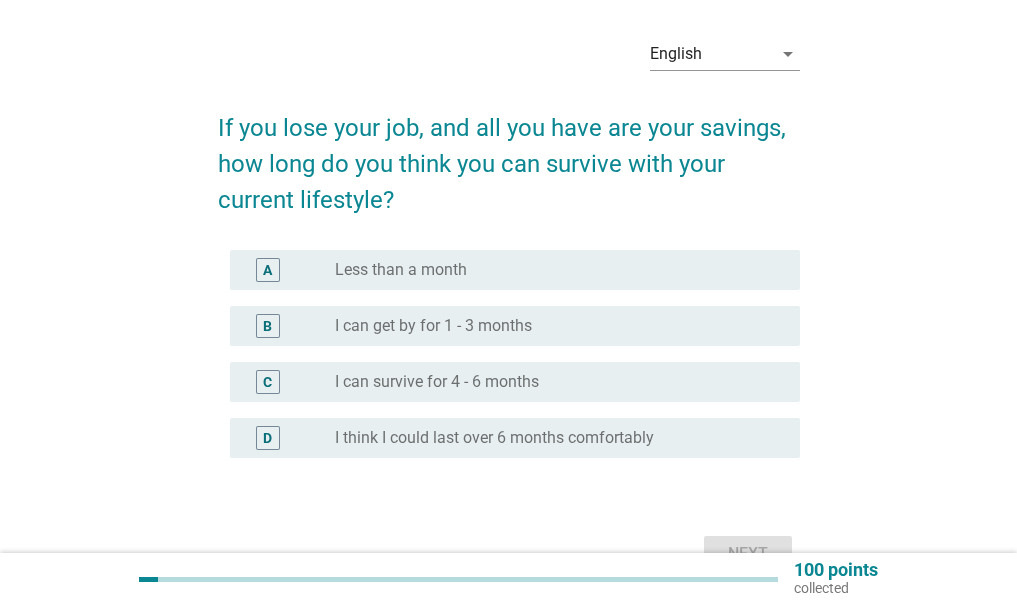 scroll, scrollTop: 100, scrollLeft: 0, axis: vertical 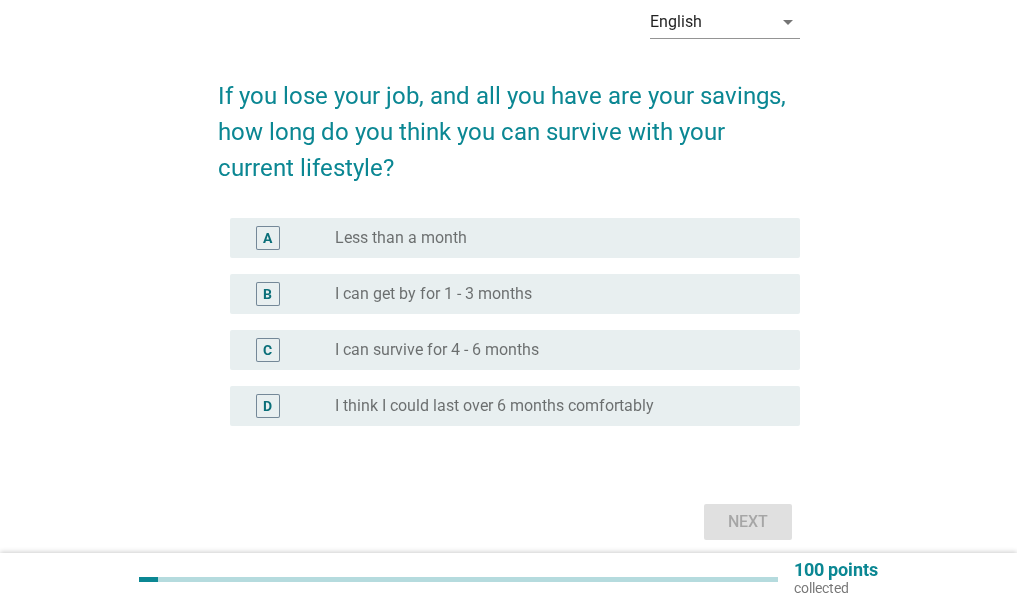 click on "I can get by for 1 - 3 months" at bounding box center (433, 294) 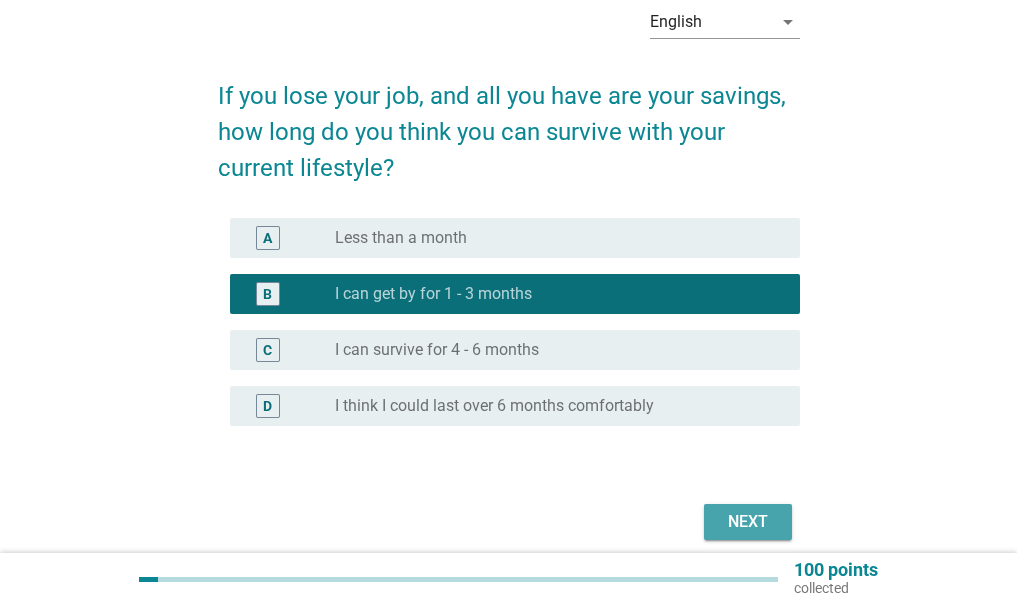 click on "Next" at bounding box center [748, 522] 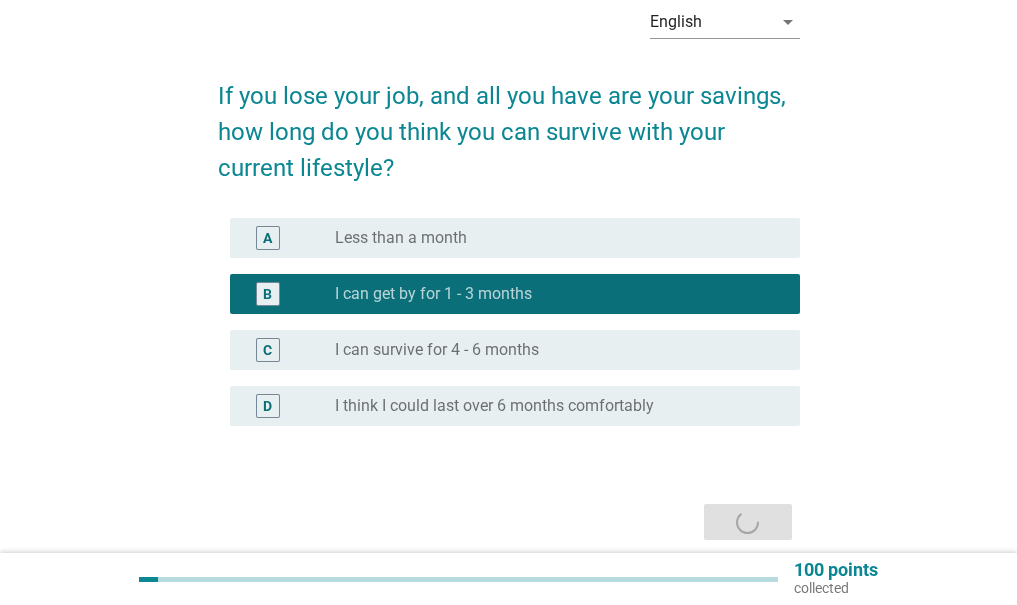 scroll, scrollTop: 0, scrollLeft: 0, axis: both 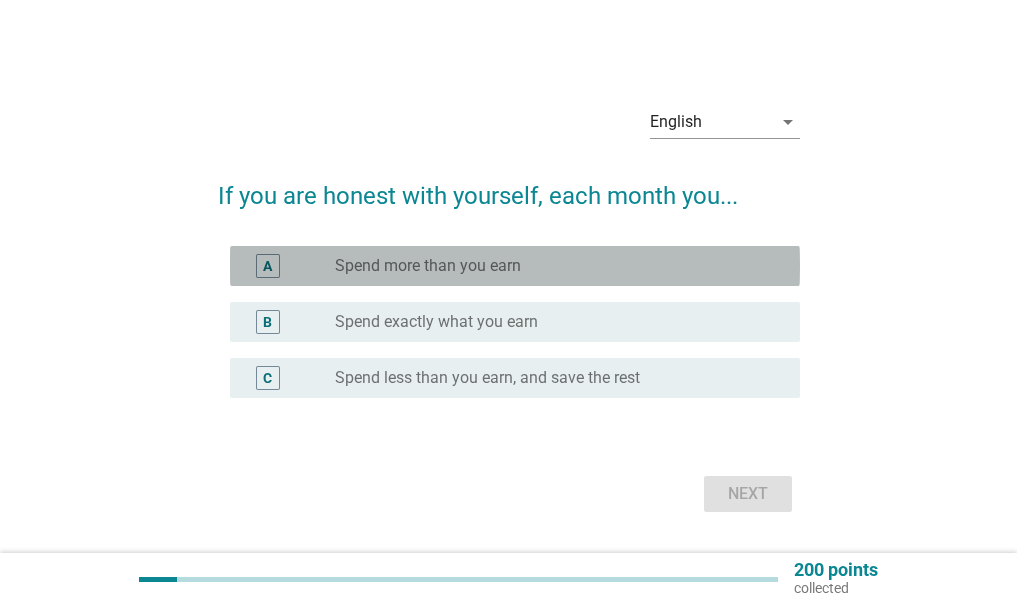 click on "radio_button_unchecked Spend more than you earn" at bounding box center (559, 266) 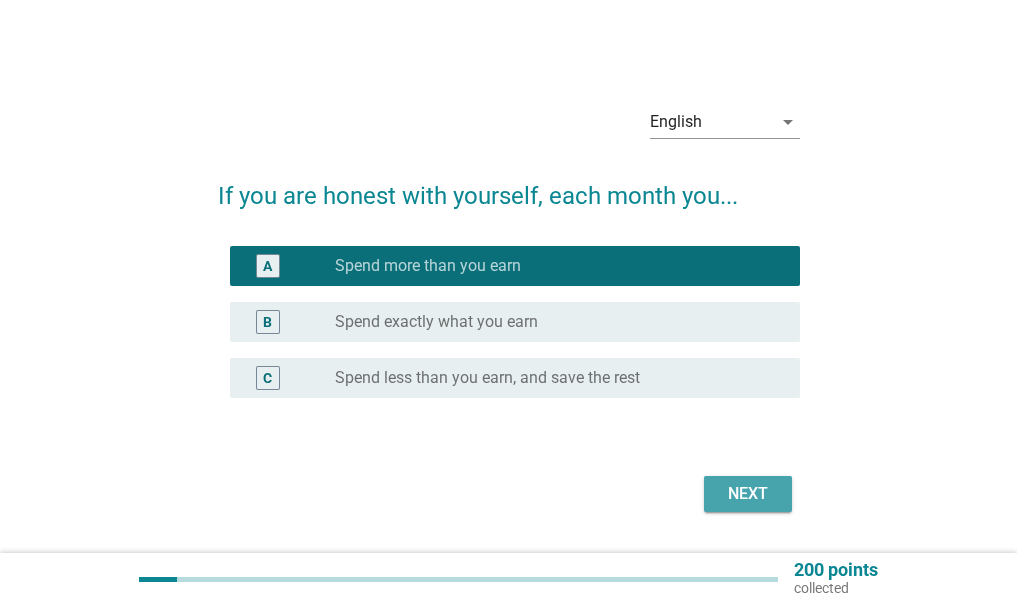 click on "Next" at bounding box center (748, 494) 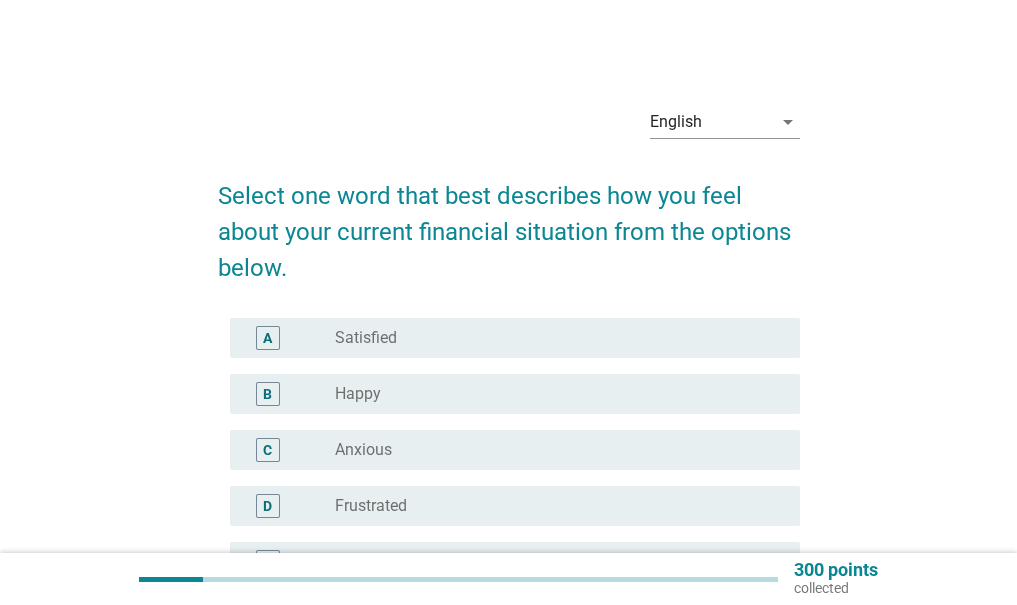 scroll, scrollTop: 100, scrollLeft: 0, axis: vertical 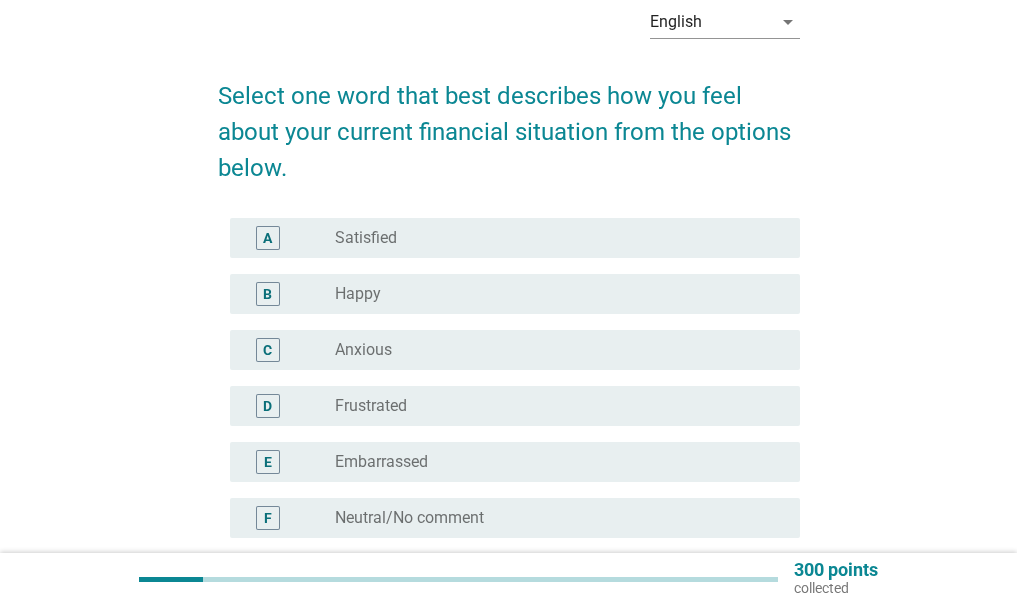 click on "radio_button_unchecked Anxious" at bounding box center [551, 350] 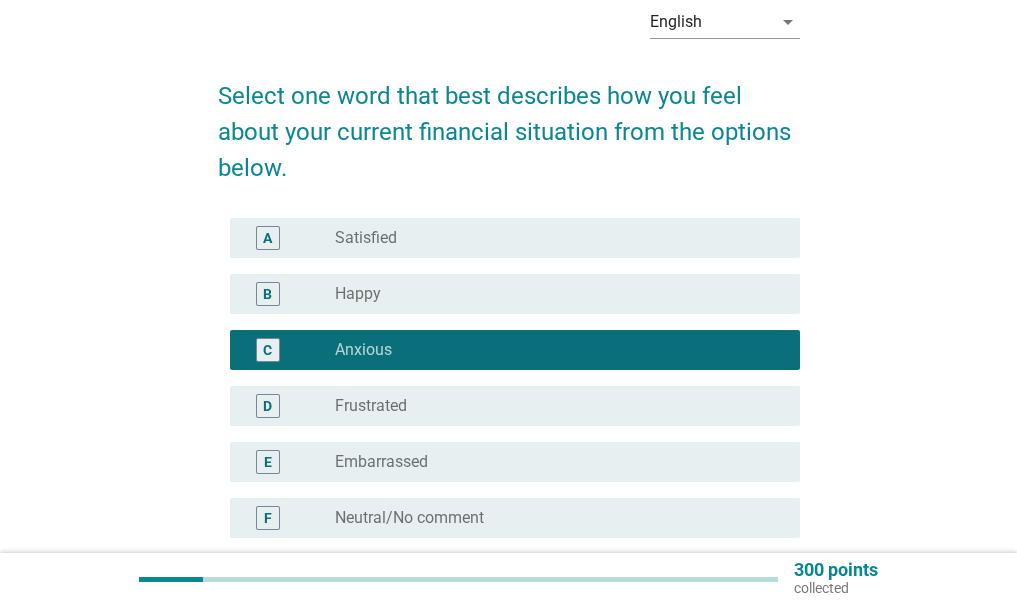 scroll, scrollTop: 200, scrollLeft: 0, axis: vertical 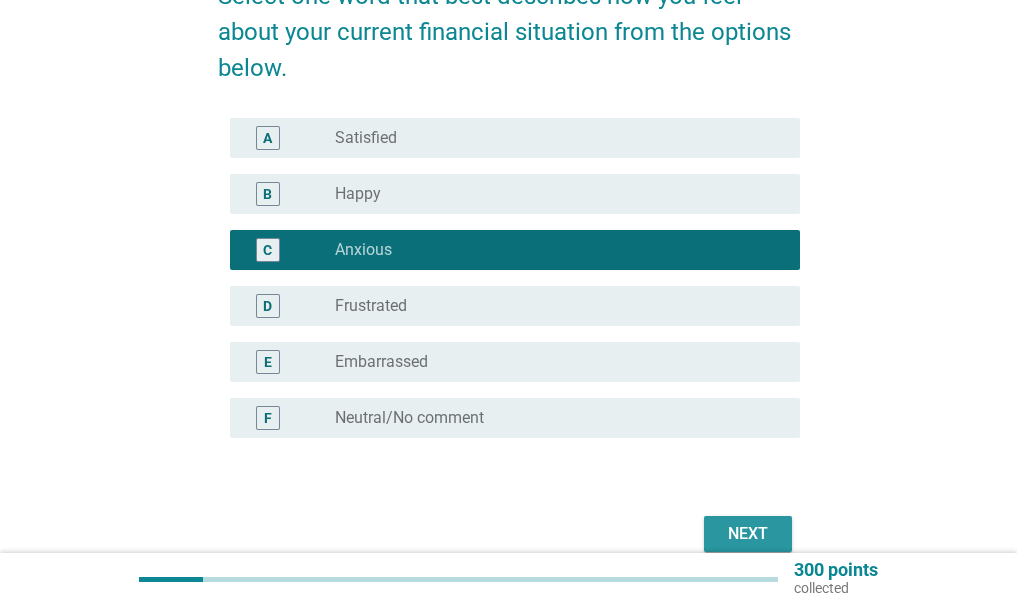 click on "Next" at bounding box center [748, 534] 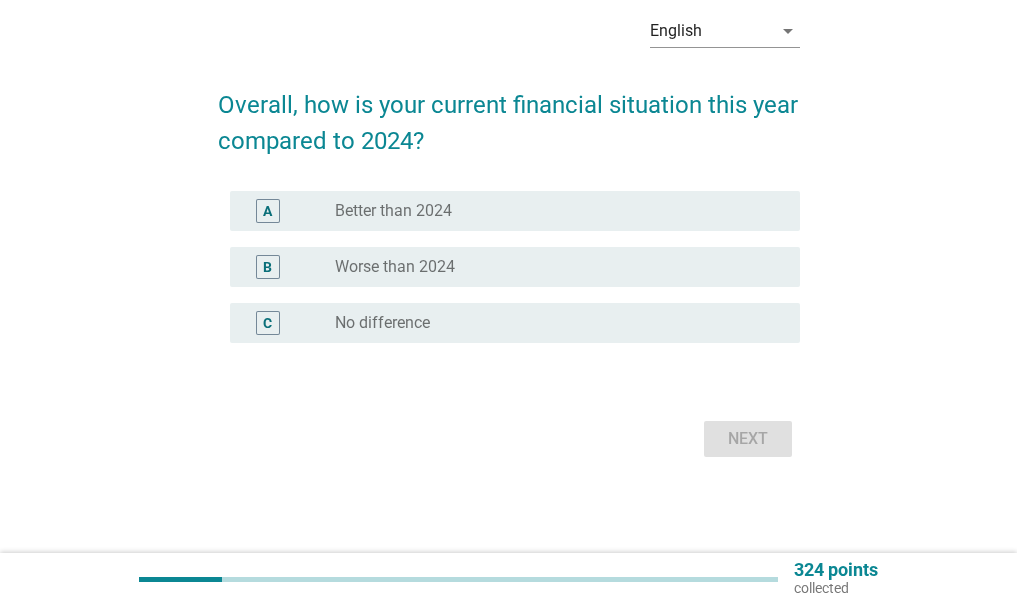 scroll, scrollTop: 0, scrollLeft: 0, axis: both 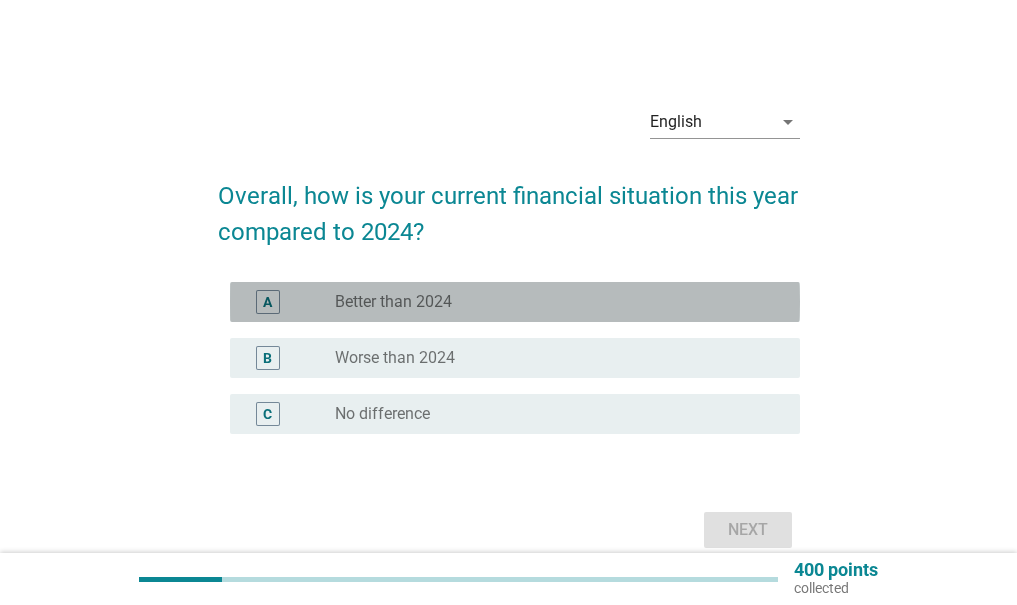 click on "radio_button_unchecked Better than 2024" at bounding box center (551, 302) 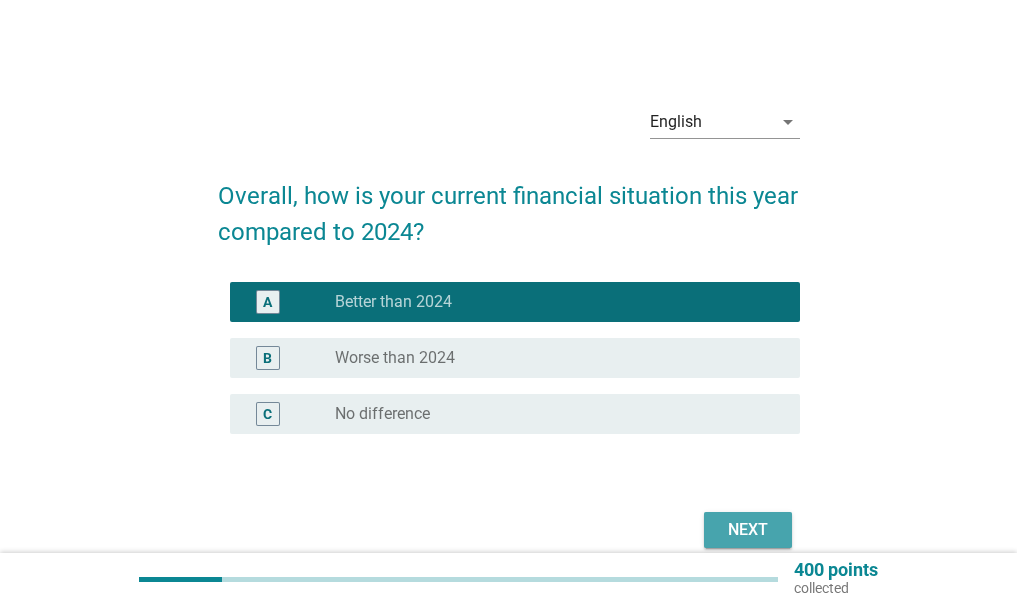 click on "Next" at bounding box center (748, 530) 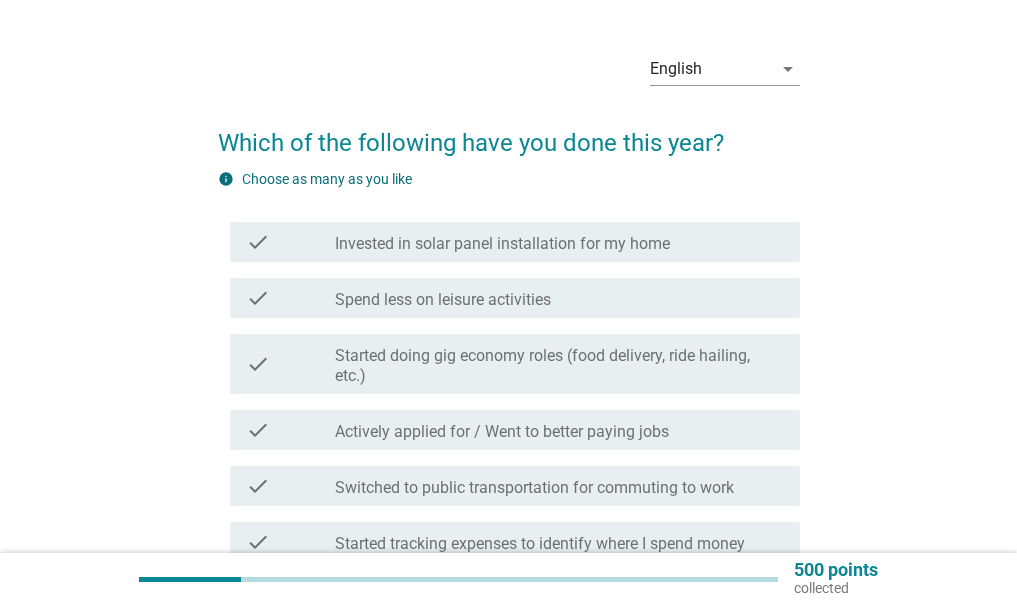 scroll, scrollTop: 100, scrollLeft: 0, axis: vertical 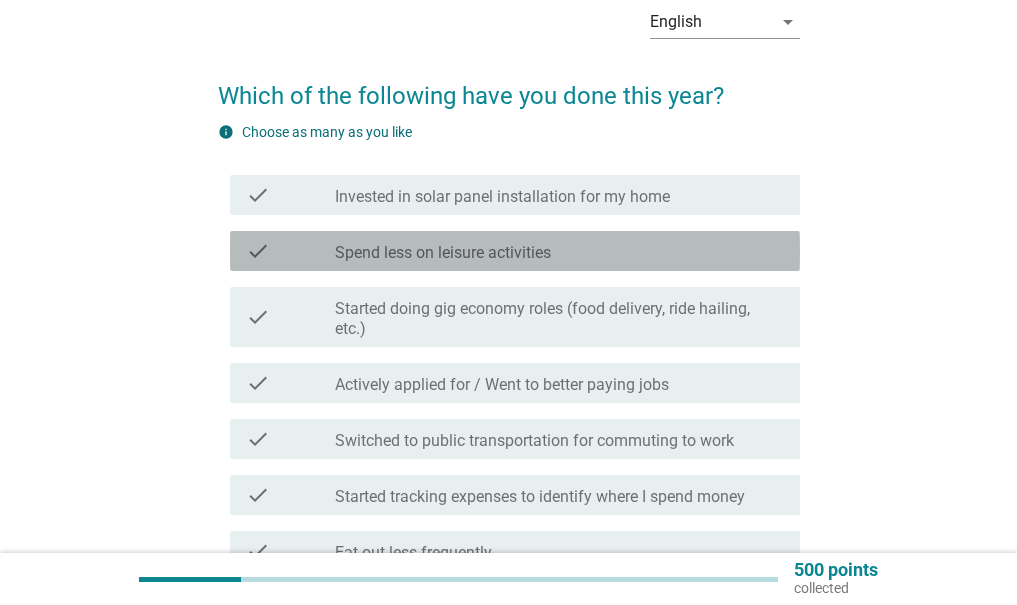 click on "check_box_outline_blank Spend less on leisure activities" at bounding box center [559, 251] 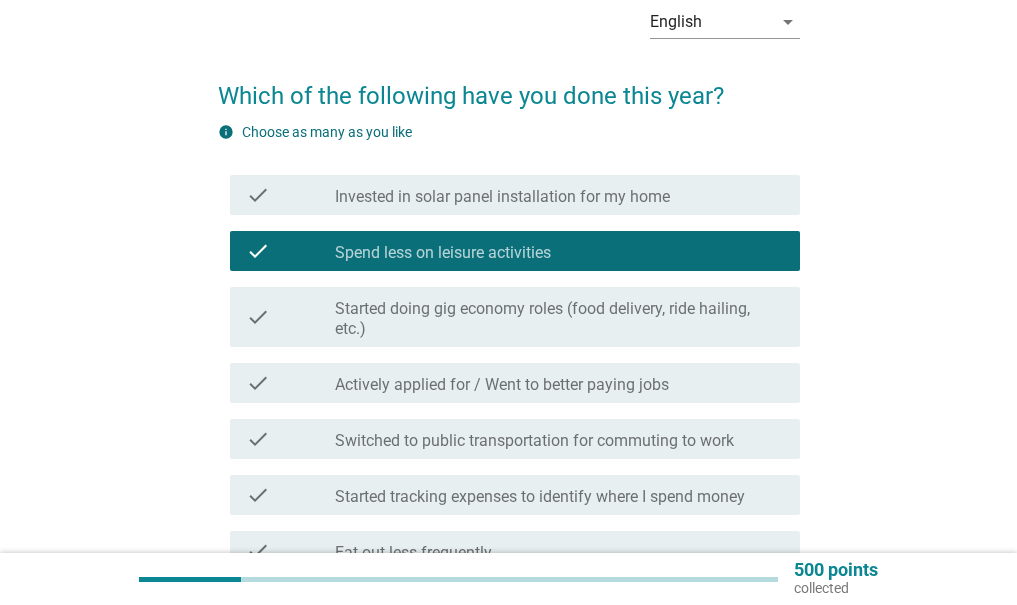 scroll, scrollTop: 200, scrollLeft: 0, axis: vertical 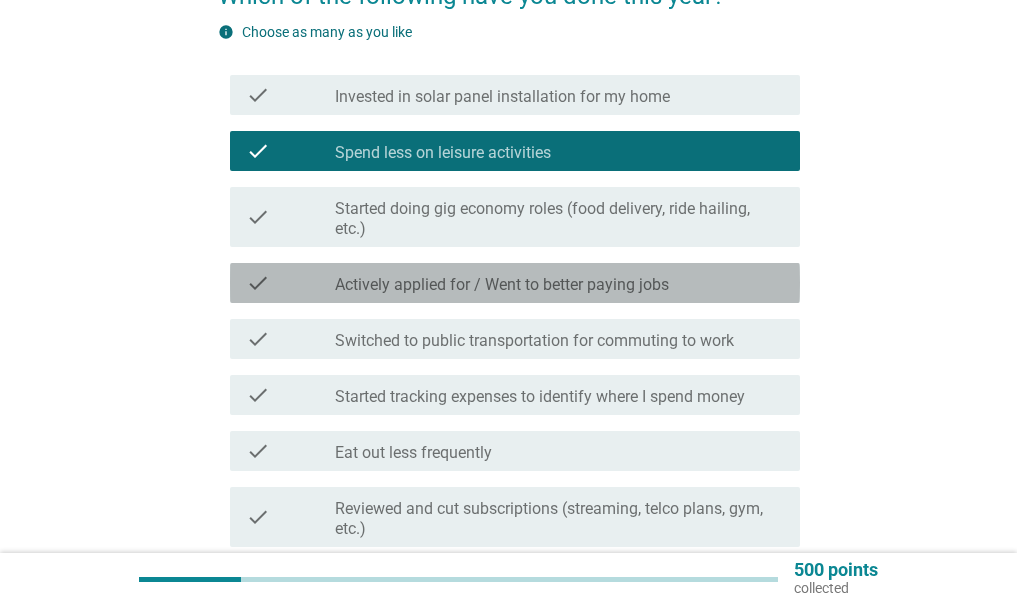 click on "Actively applied for / Went to better paying jobs" at bounding box center [502, 285] 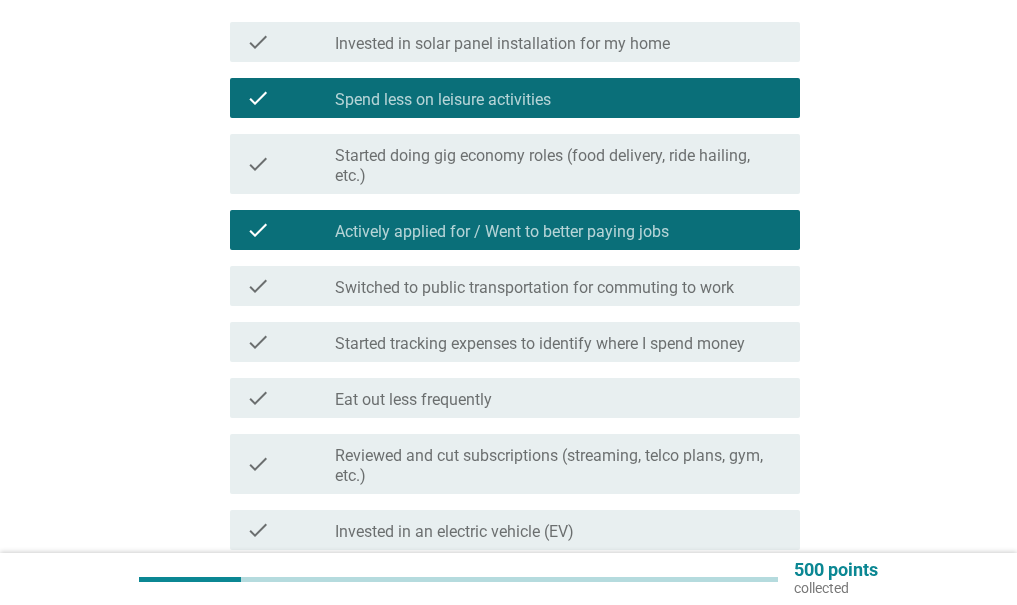 scroll, scrollTop: 300, scrollLeft: 0, axis: vertical 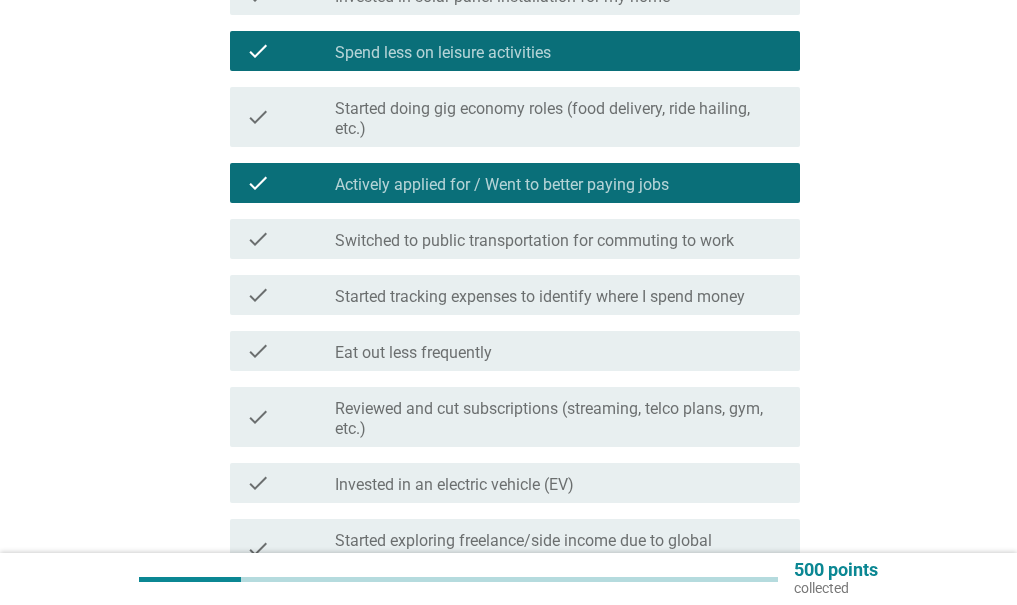 click on "check_box_outline_blank Eat out less frequently" at bounding box center (559, 351) 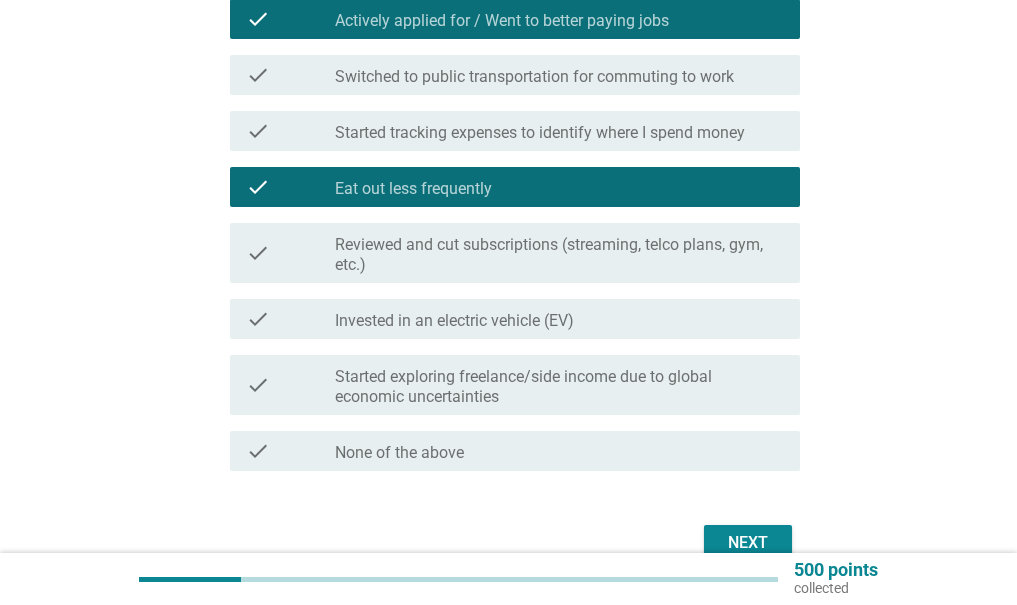 scroll, scrollTop: 500, scrollLeft: 0, axis: vertical 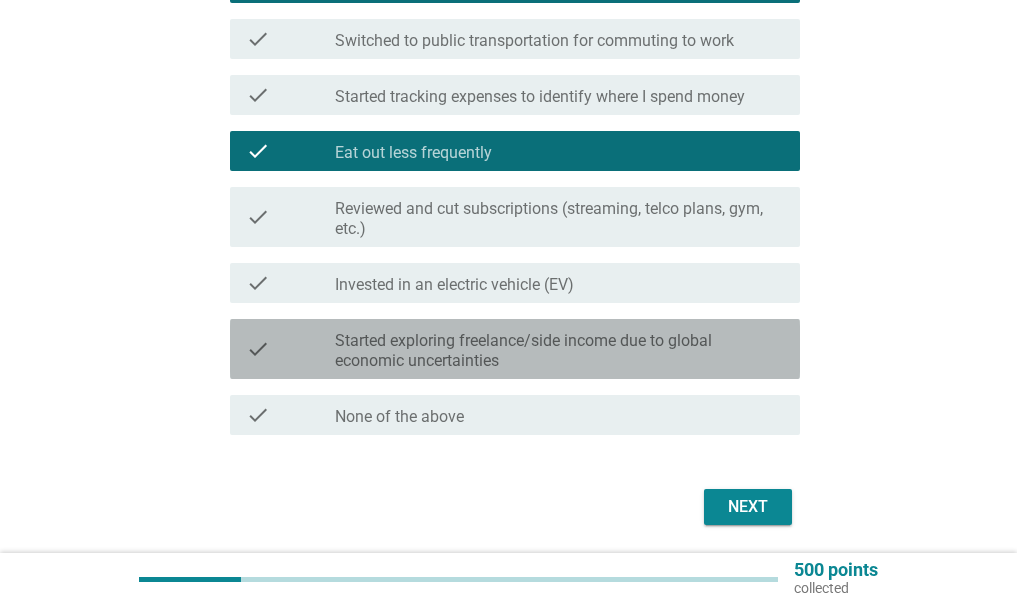 click on "Started exploring freelance/side income due to global economic uncertainties" at bounding box center [559, 351] 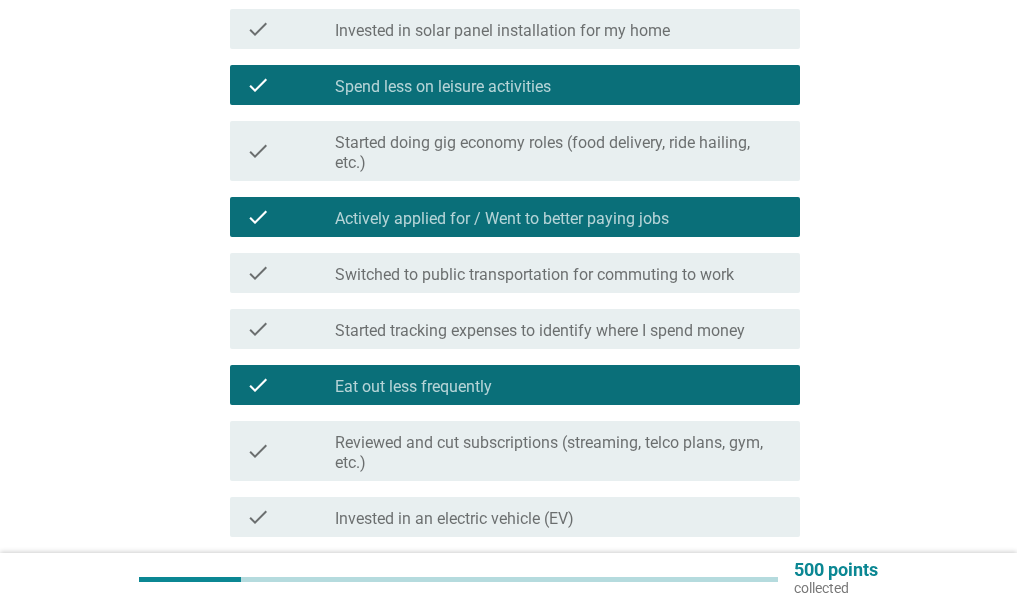 scroll, scrollTop: 300, scrollLeft: 0, axis: vertical 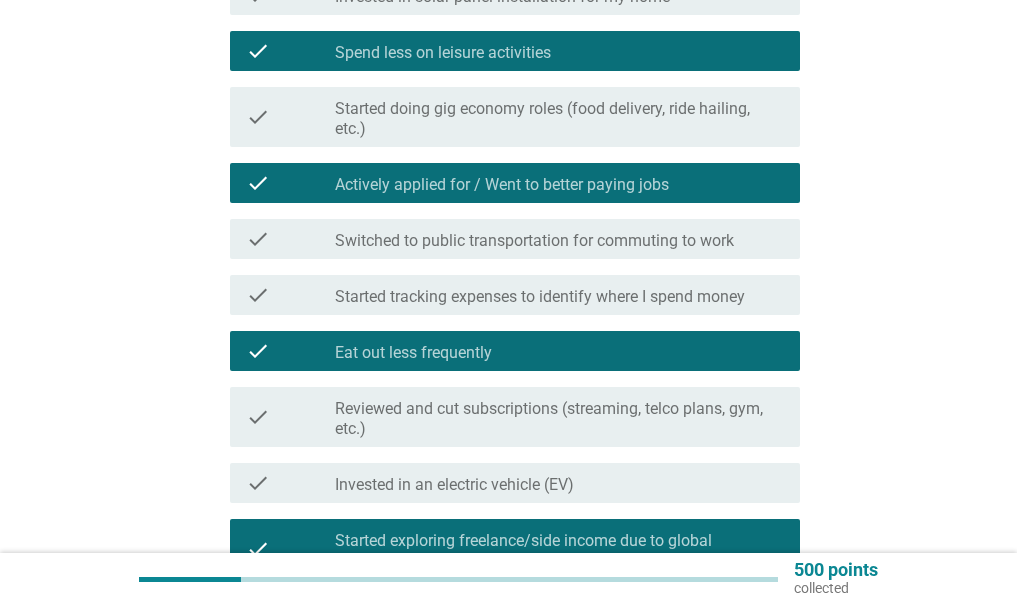 click on "Reviewed and cut subscriptions (streaming, telco plans, gym, etc.)" at bounding box center (559, 419) 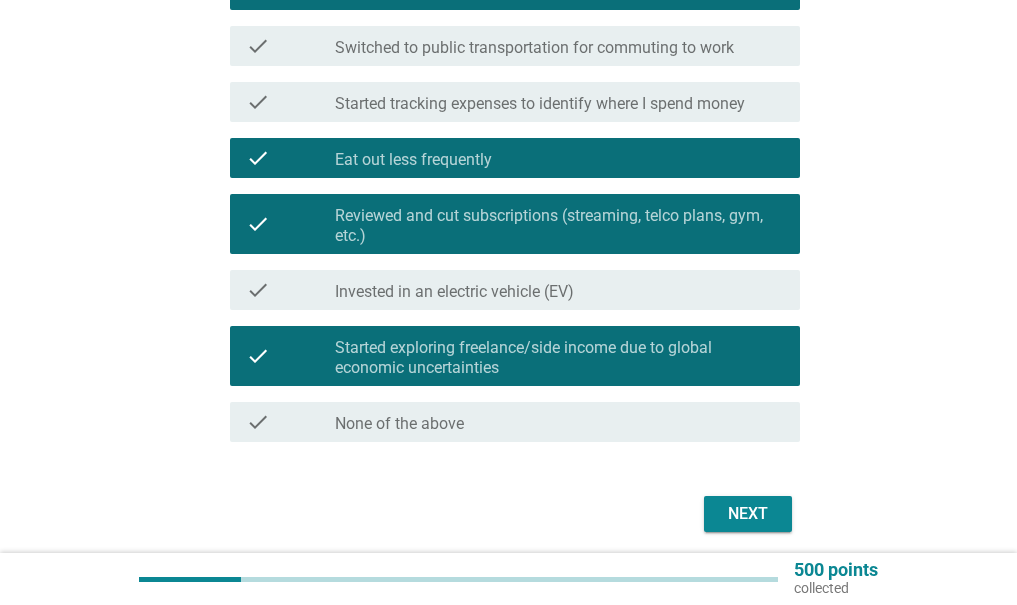 scroll, scrollTop: 568, scrollLeft: 0, axis: vertical 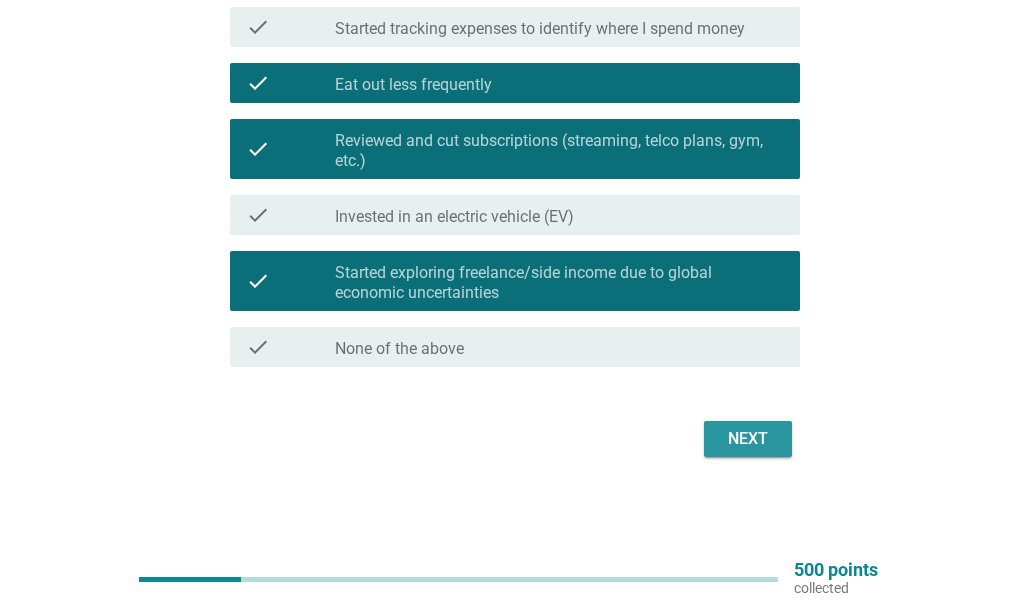 click on "Next" at bounding box center (748, 439) 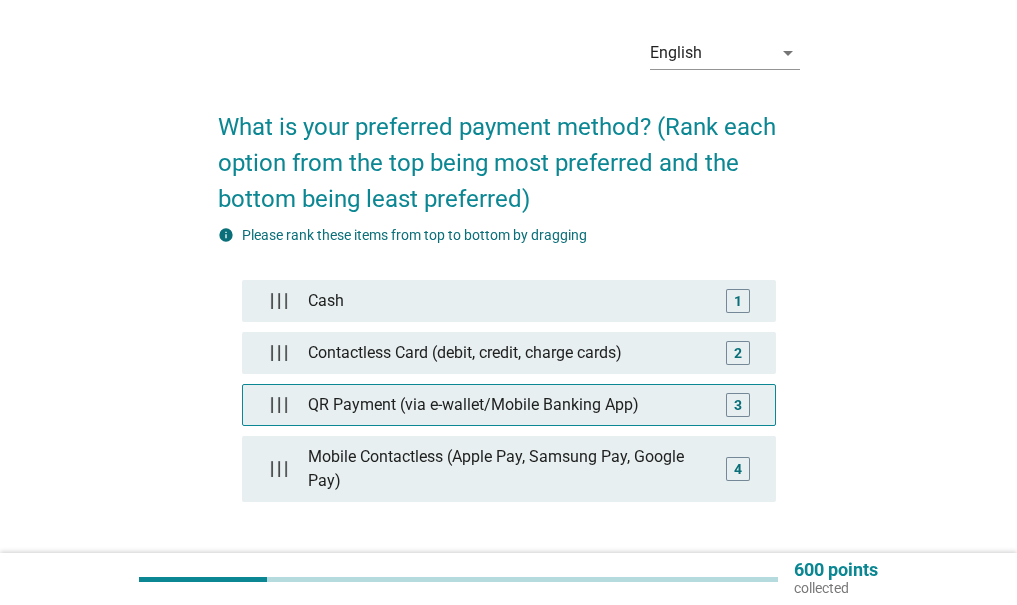 scroll, scrollTop: 100, scrollLeft: 0, axis: vertical 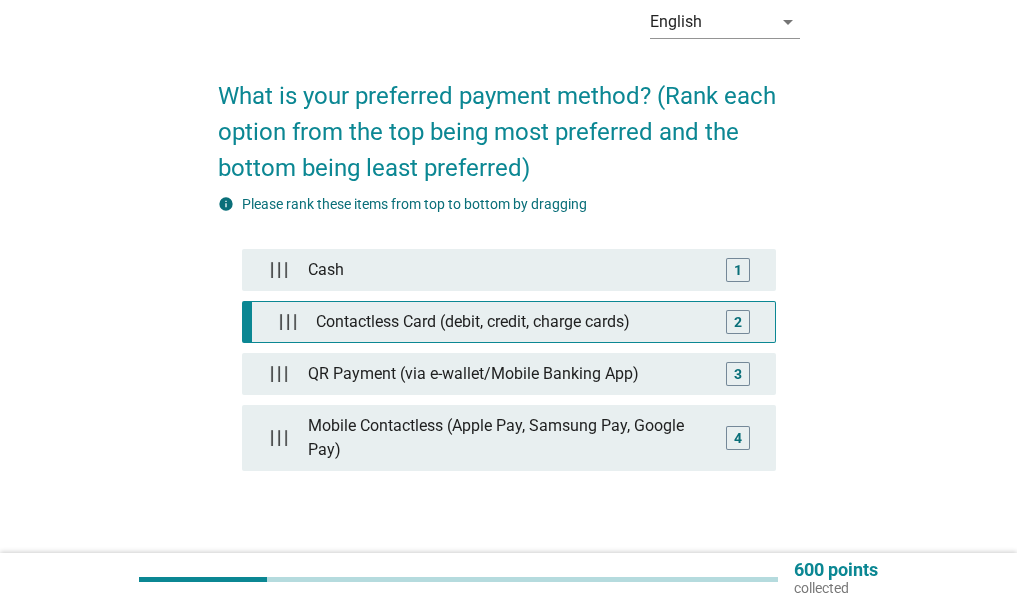 click on "Contactless Card (debit, credit, charge cards)" at bounding box center [512, 322] 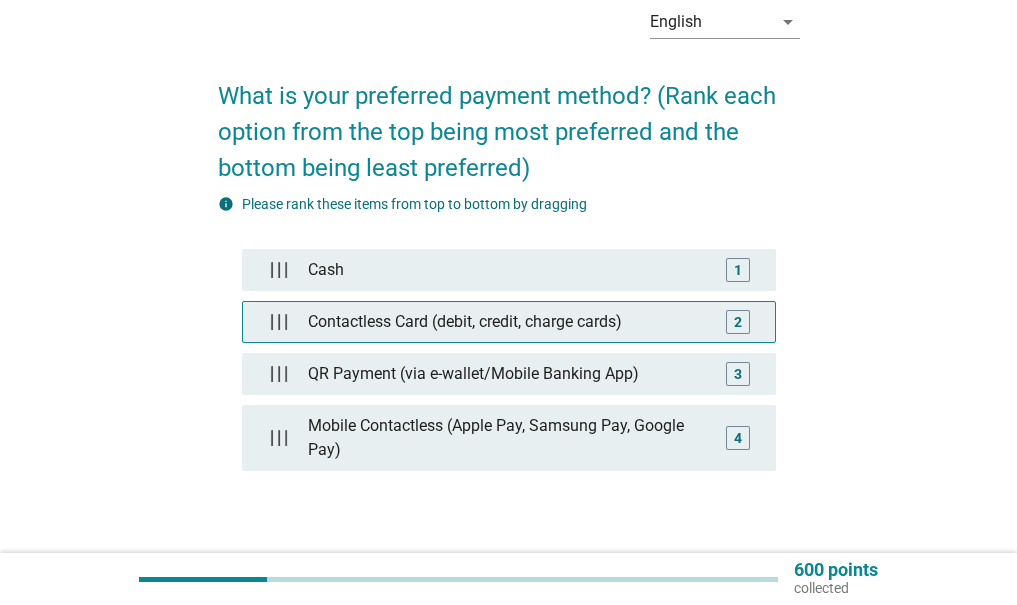 click on "Contactless Card (debit, credit, charge cards)" at bounding box center [508, 322] 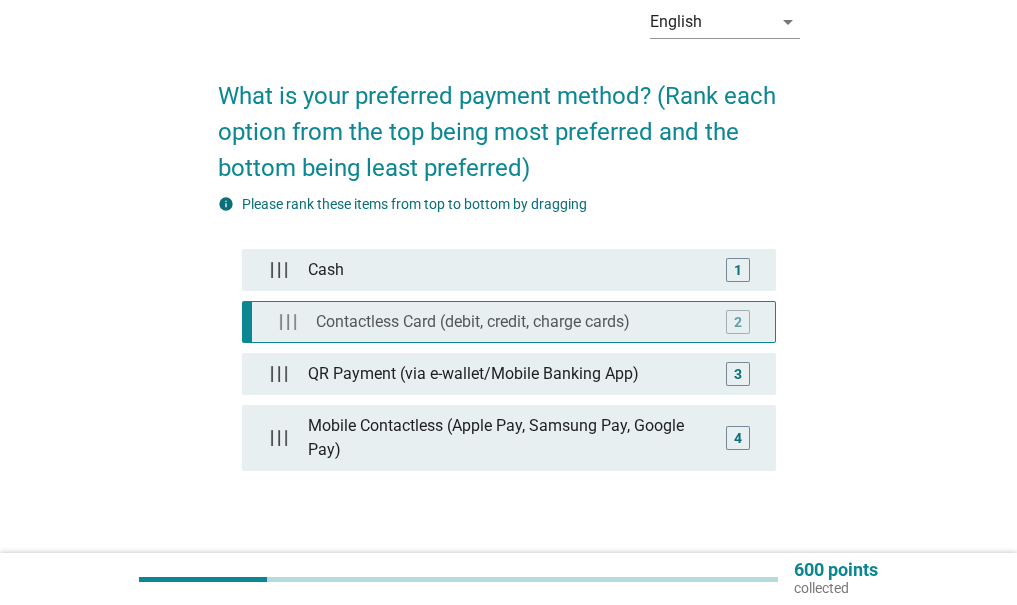 type 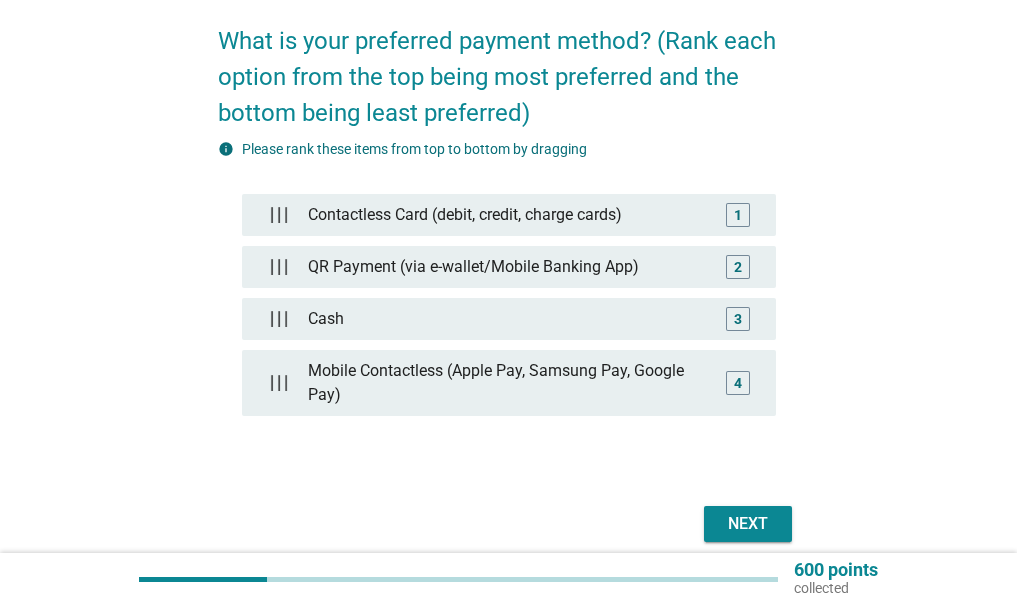 scroll, scrollTop: 200, scrollLeft: 0, axis: vertical 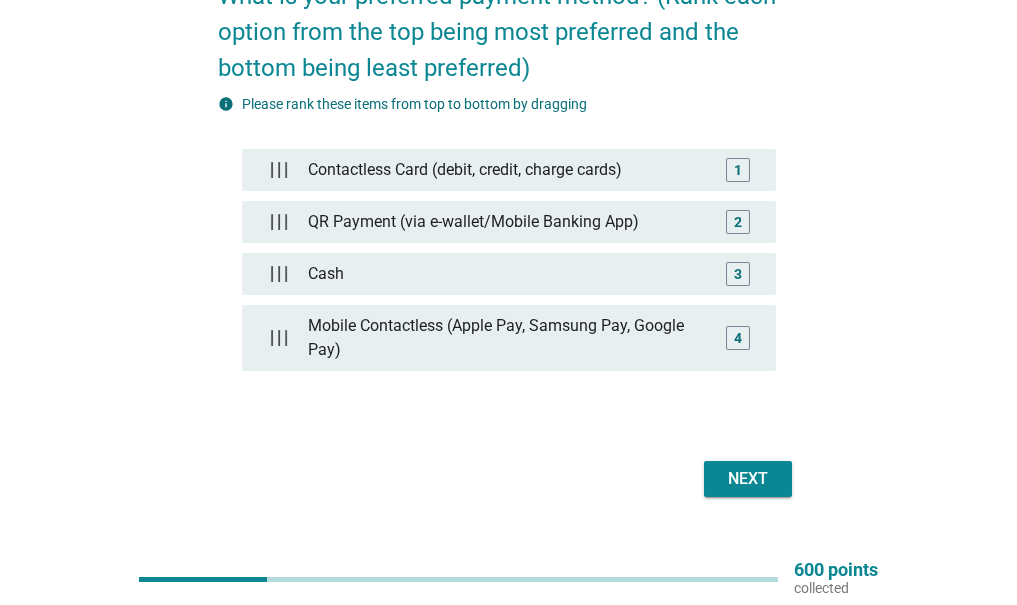 click on "Next" at bounding box center (748, 479) 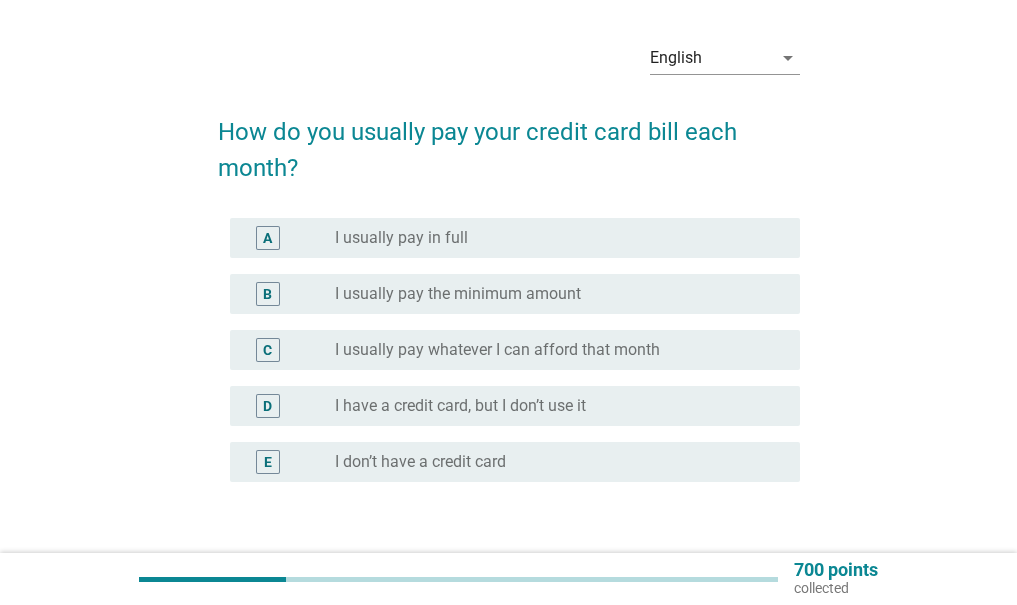 scroll, scrollTop: 100, scrollLeft: 0, axis: vertical 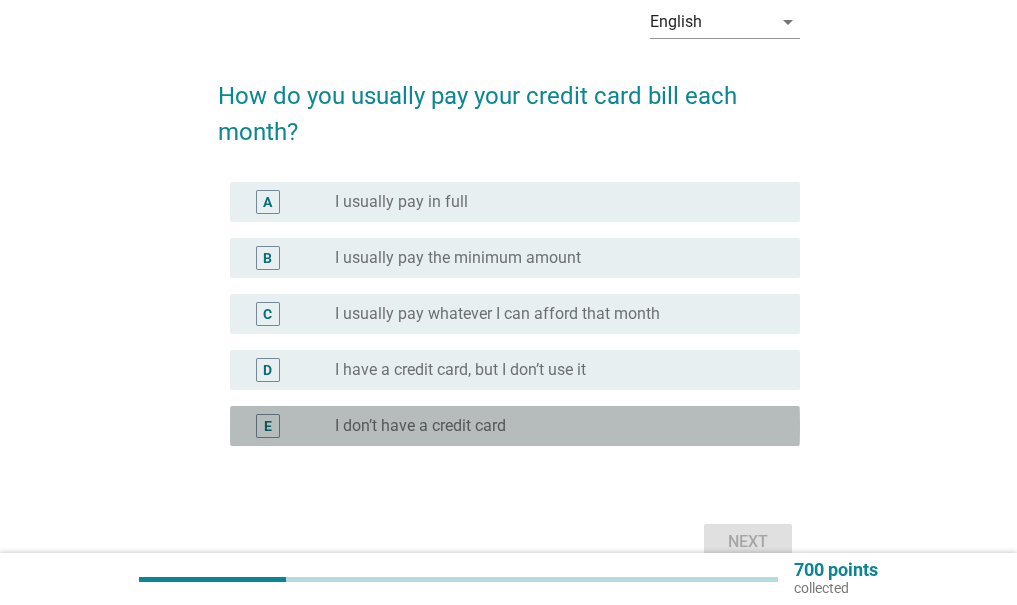 click on "I don’t have a credit card" at bounding box center [420, 426] 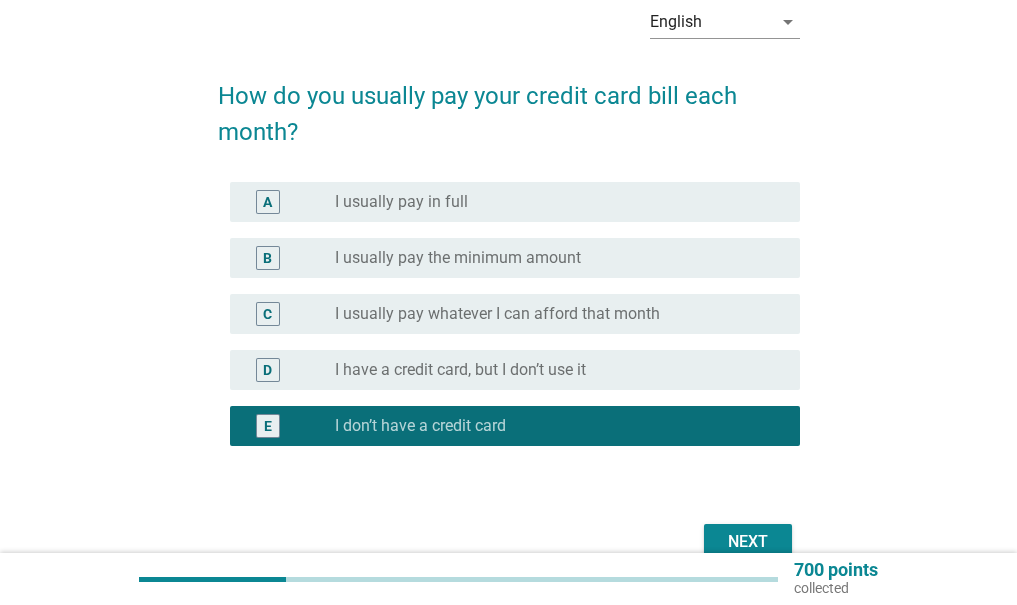 click on "Next" at bounding box center [748, 542] 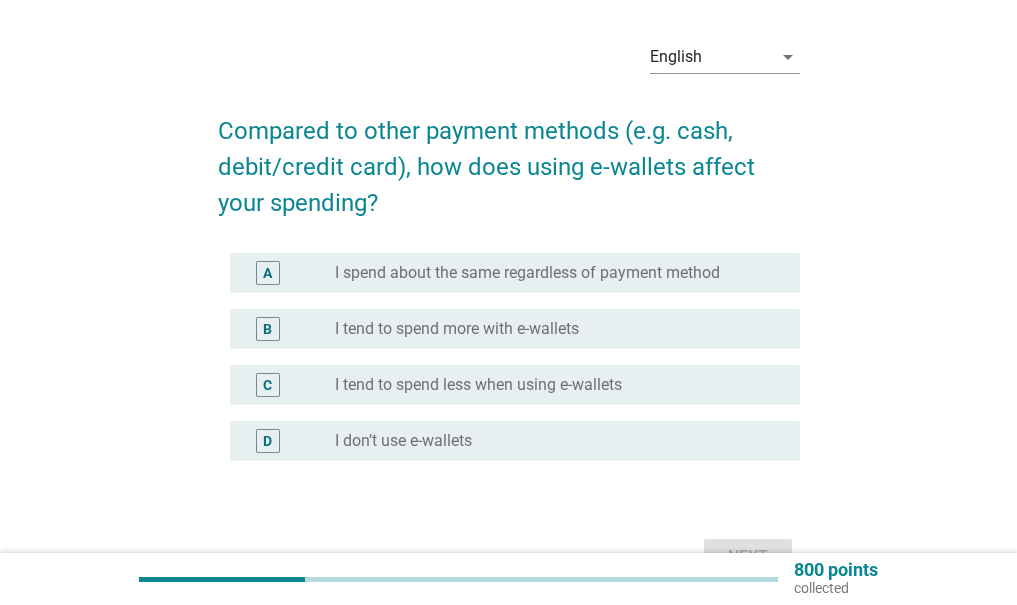 scroll, scrollTop: 100, scrollLeft: 0, axis: vertical 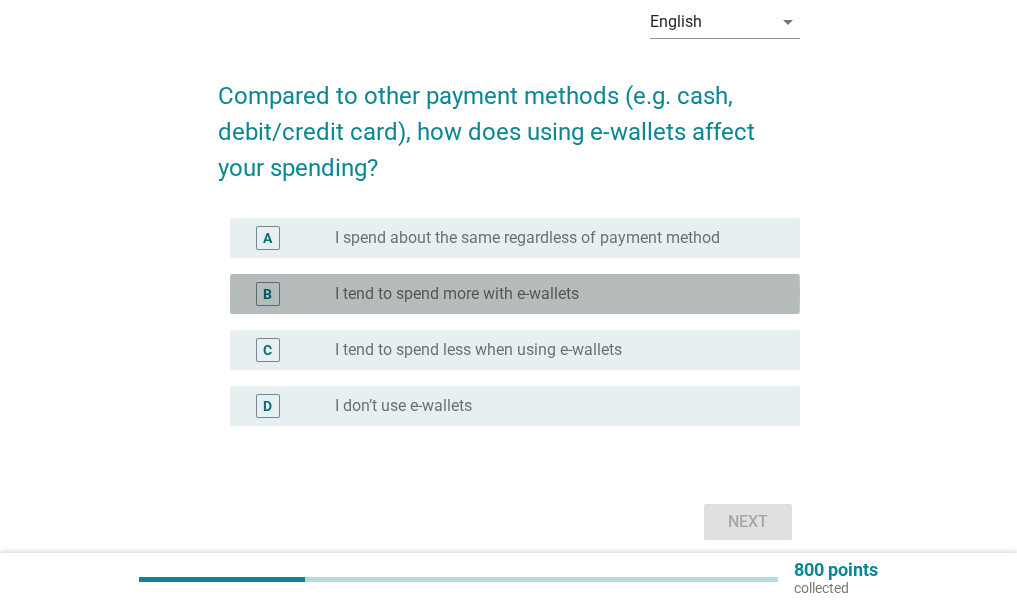 click on "radio_button_unchecked I tend to spend more with e-wallets" at bounding box center (551, 294) 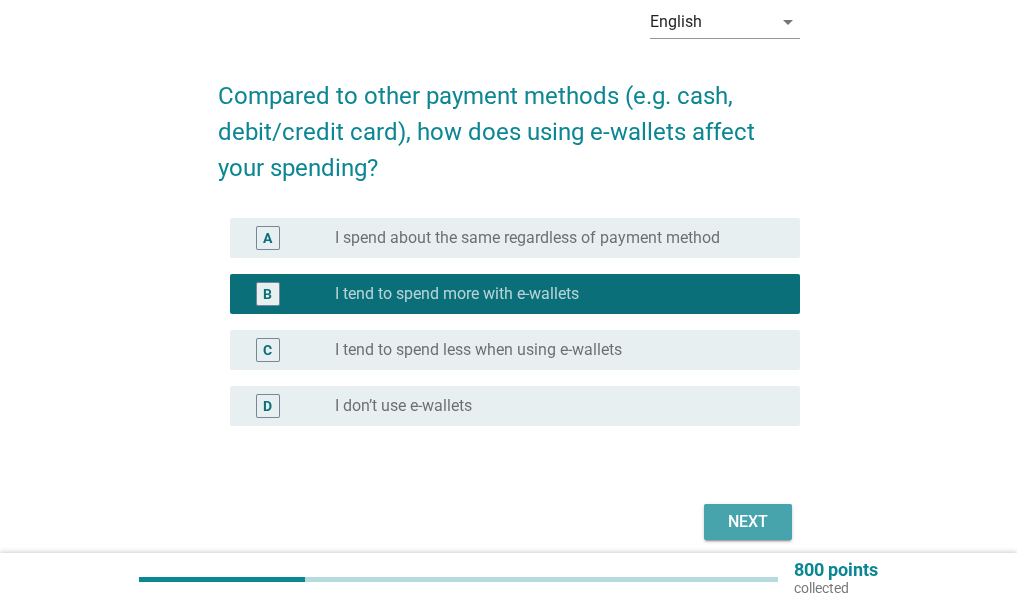 click on "Next" at bounding box center [748, 522] 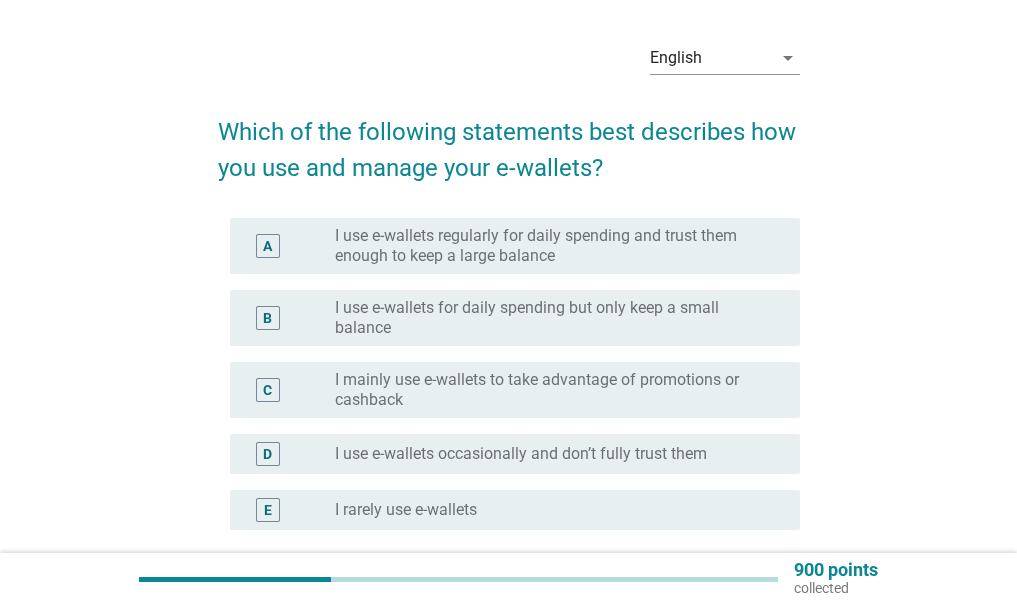 scroll, scrollTop: 100, scrollLeft: 0, axis: vertical 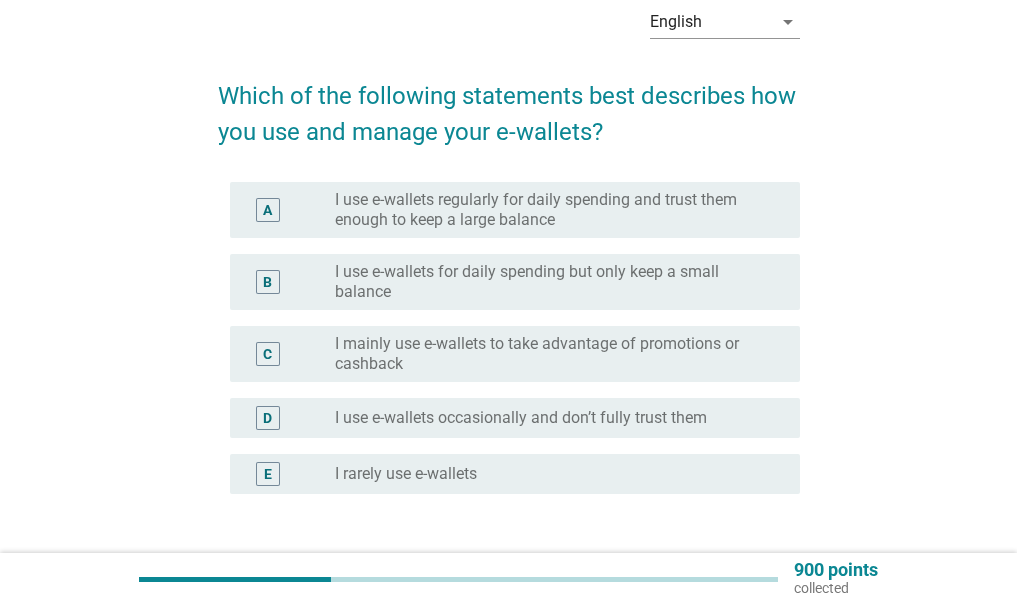 click on "I use e-wallets for daily spending but only keep a small balance" at bounding box center (551, 282) 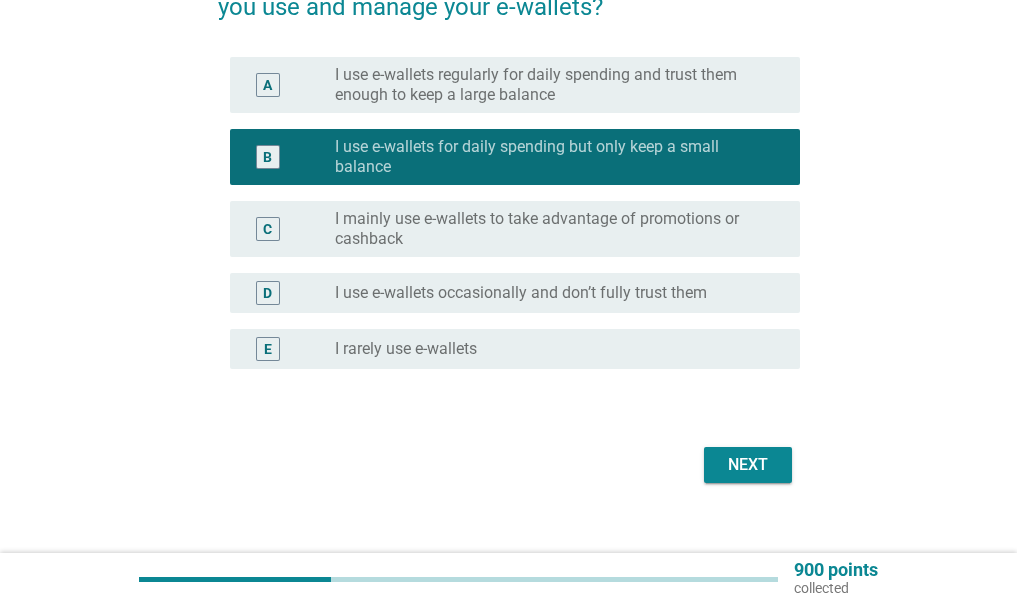 scroll, scrollTop: 251, scrollLeft: 0, axis: vertical 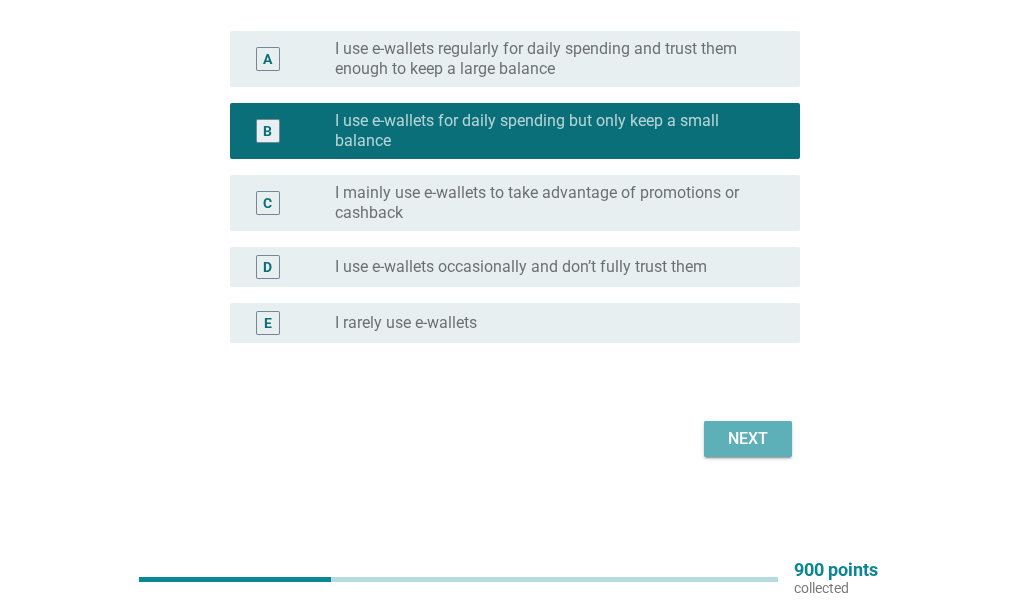 click on "Next" at bounding box center [748, 439] 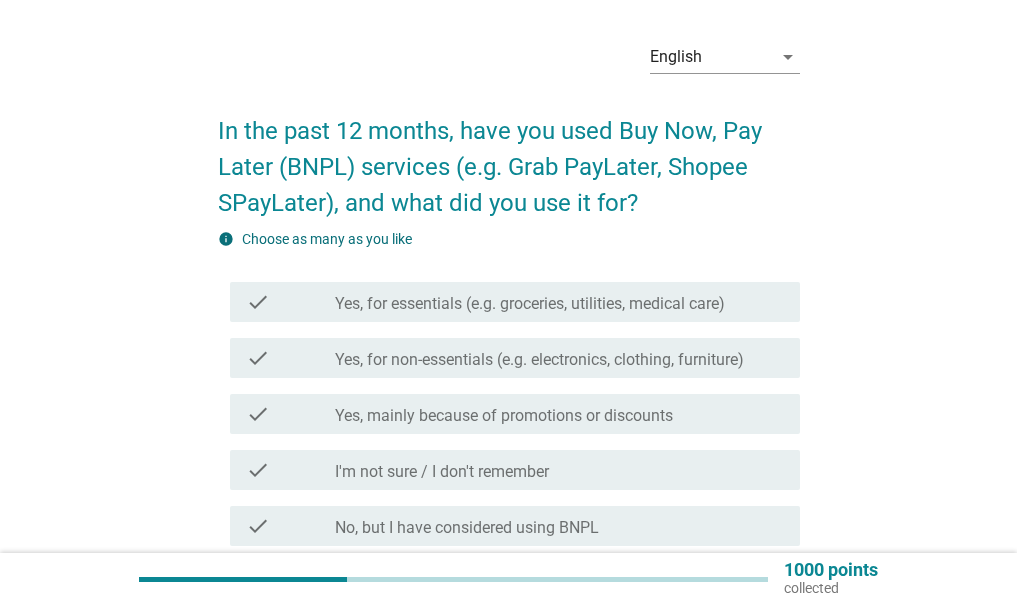 scroll, scrollTop: 100, scrollLeft: 0, axis: vertical 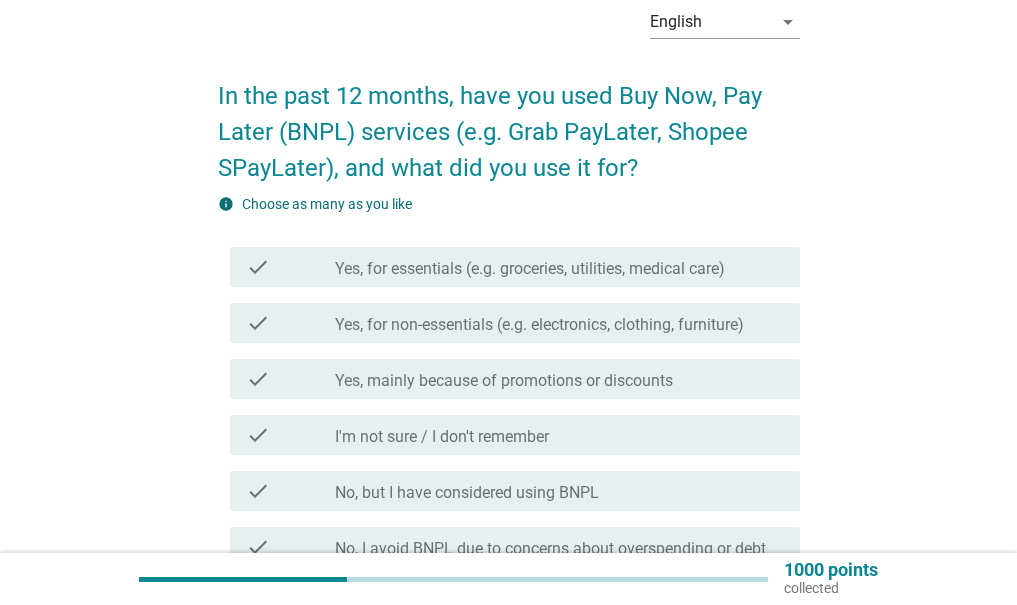 click on "Yes, mainly because of promotions or discounts" at bounding box center (504, 381) 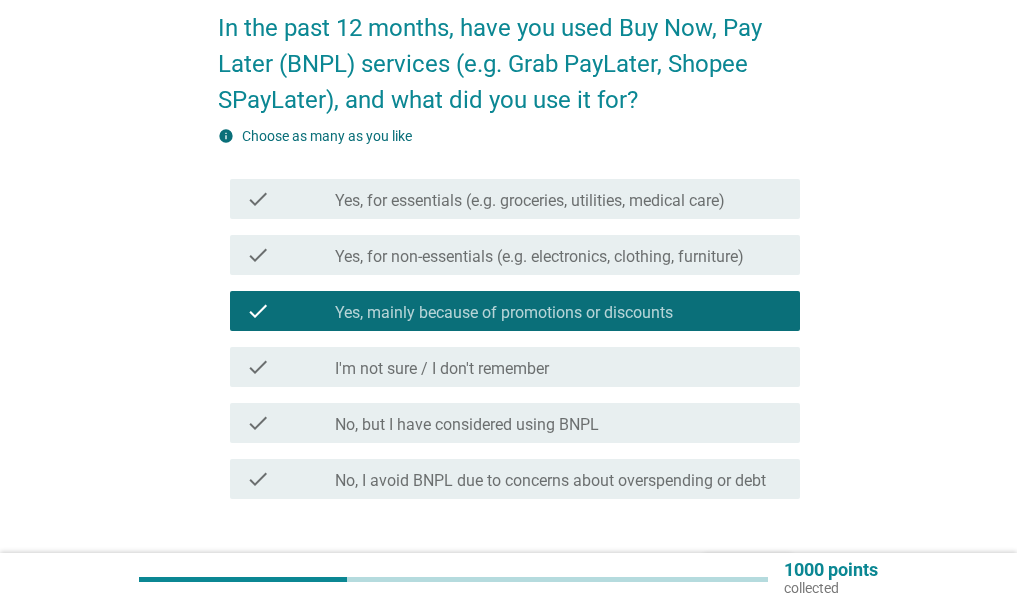 scroll, scrollTop: 200, scrollLeft: 0, axis: vertical 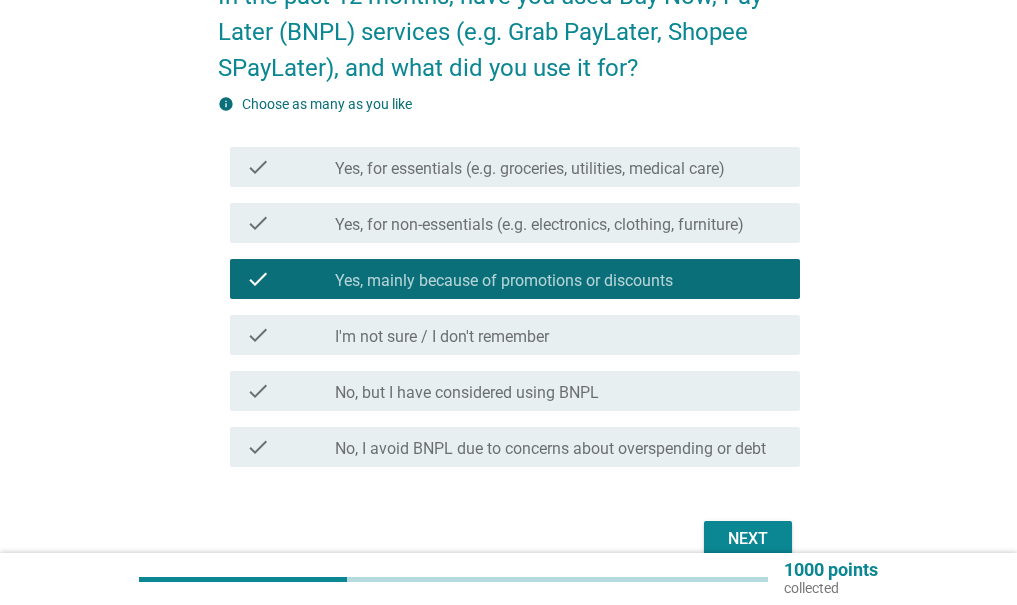 click on "Next" at bounding box center (748, 539) 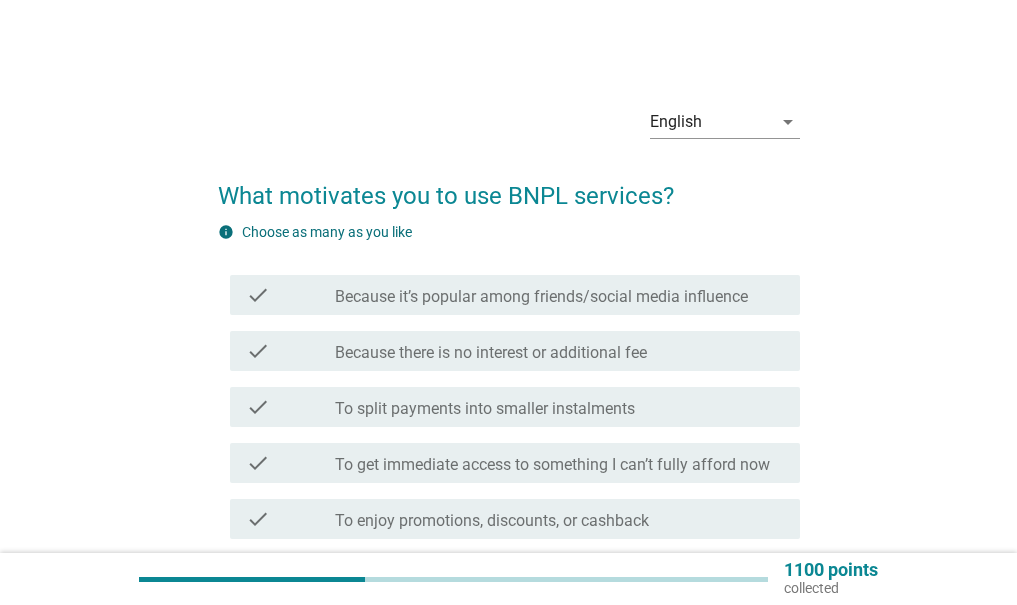 scroll, scrollTop: 100, scrollLeft: 0, axis: vertical 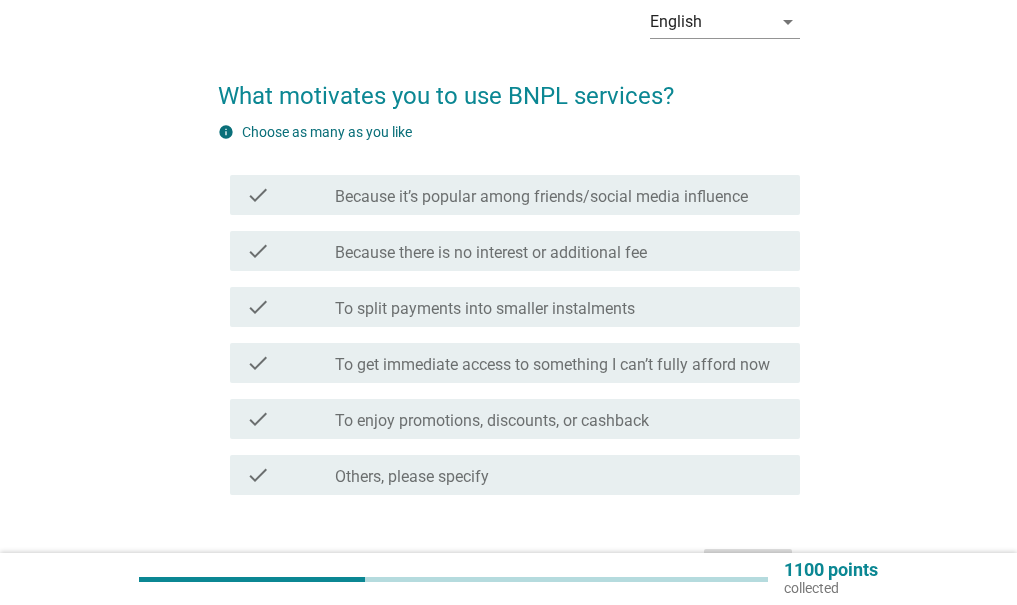 click on "To split payments into smaller instalments" at bounding box center [485, 309] 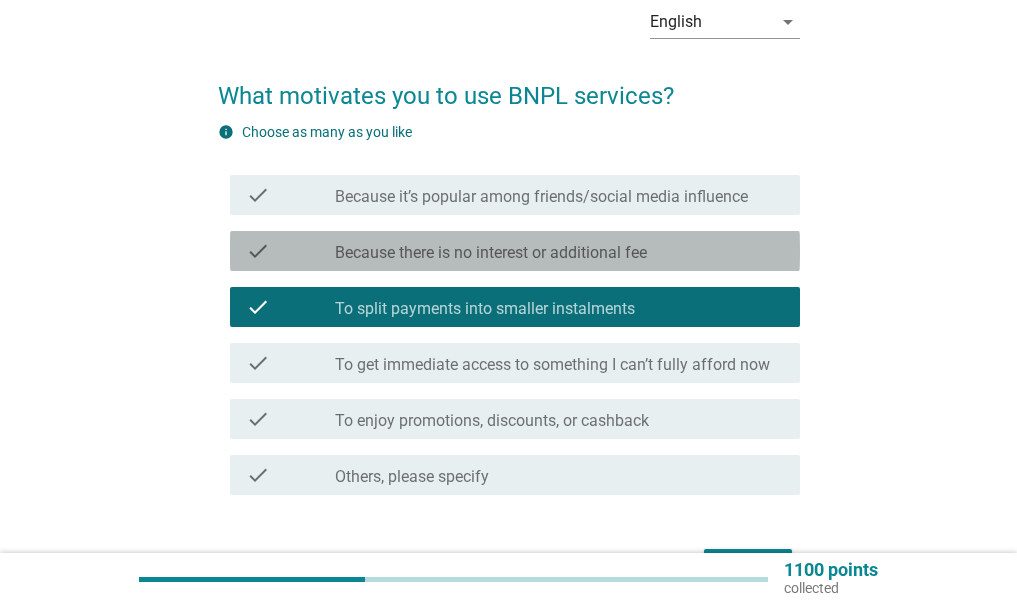 click on "Because there is no interest or additional fee" at bounding box center [491, 253] 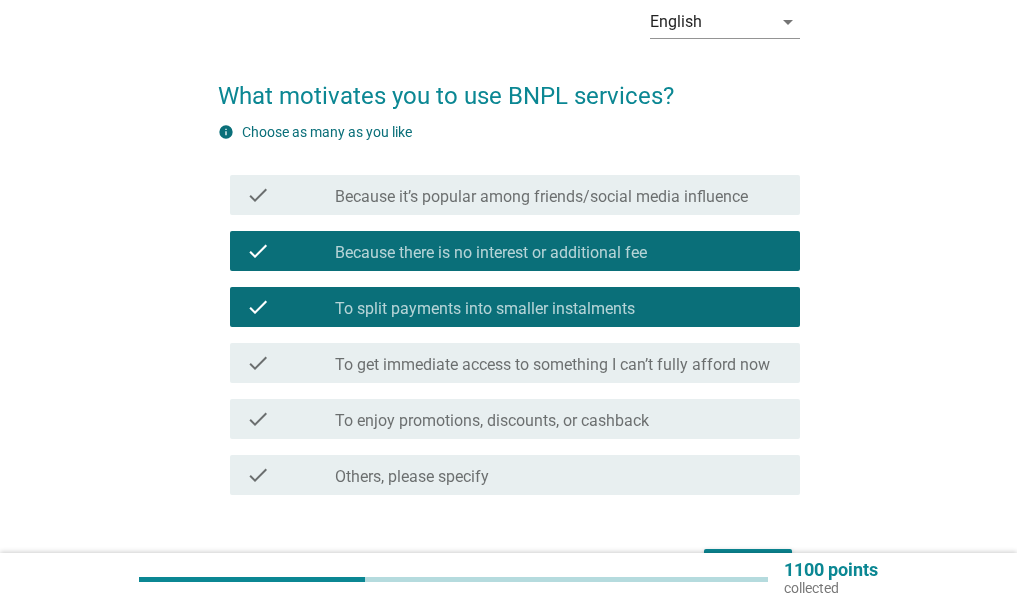 click on "To get immediate access to something I can’t fully afford now" at bounding box center [552, 365] 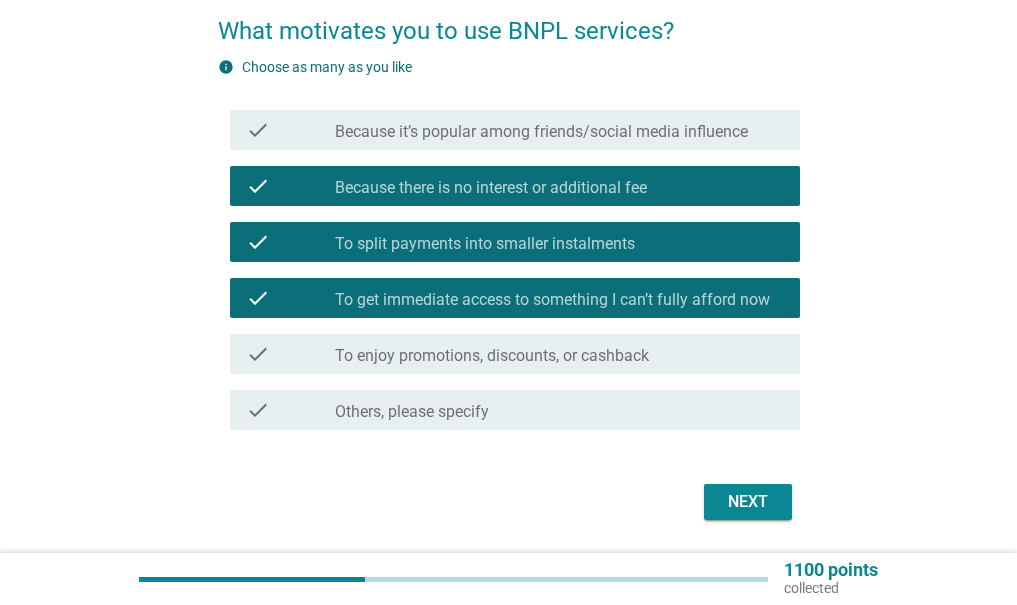 scroll, scrollTop: 200, scrollLeft: 0, axis: vertical 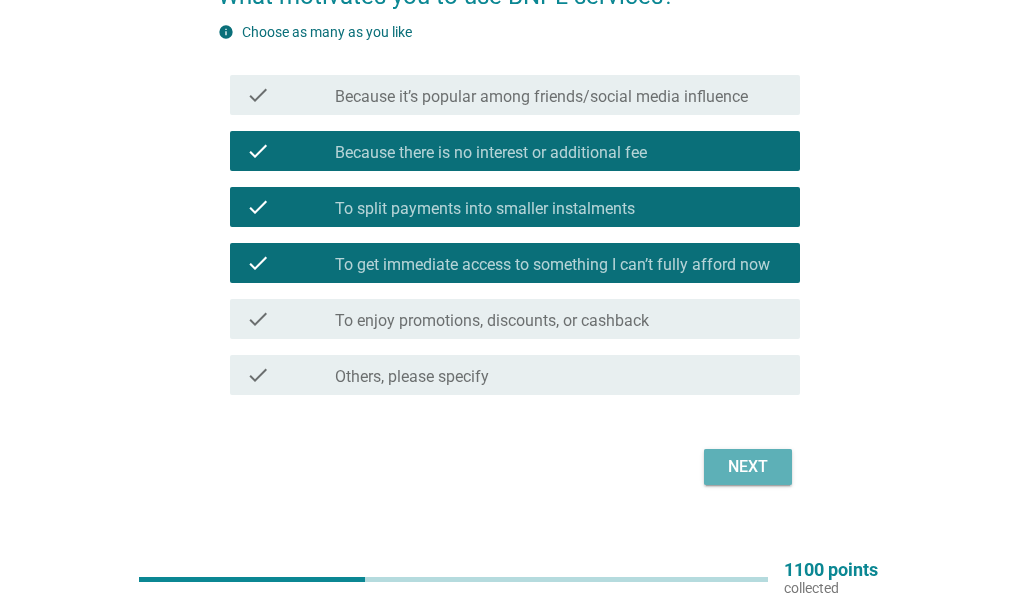 click on "Next" at bounding box center (748, 467) 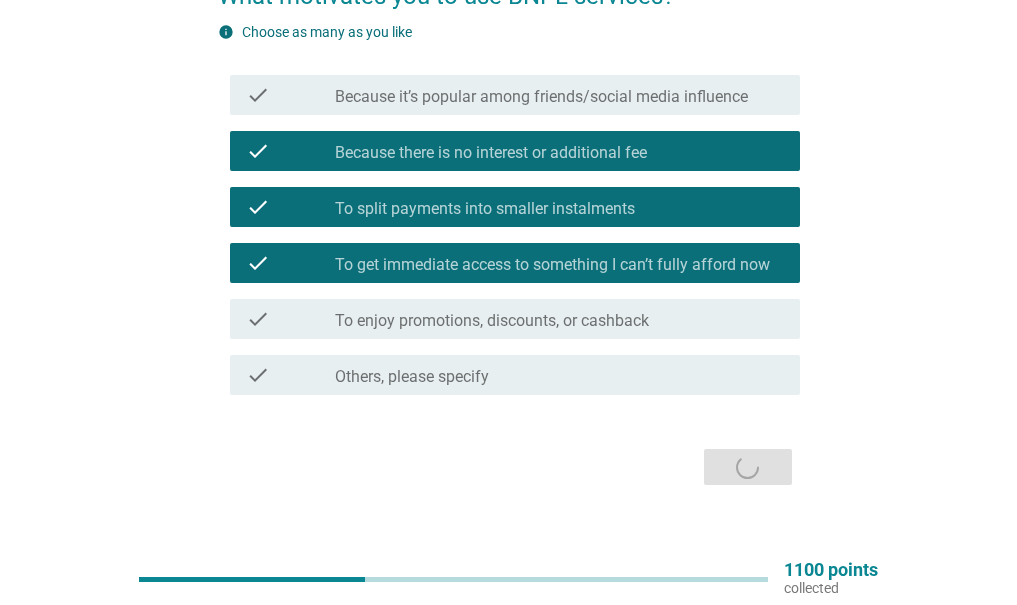 scroll, scrollTop: 0, scrollLeft: 0, axis: both 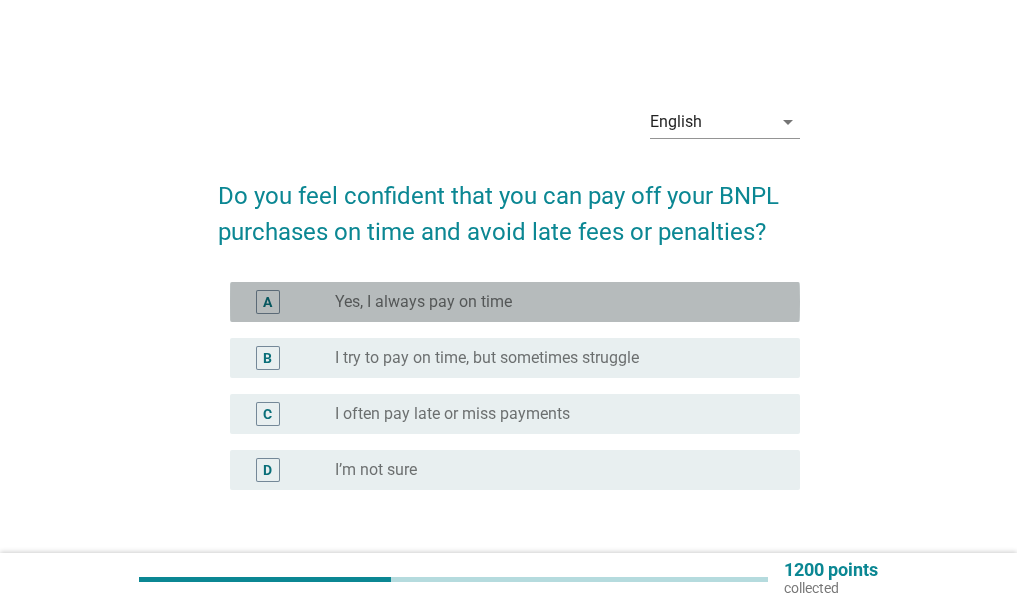 click on "radio_button_unchecked Yes, I always pay on time" at bounding box center [551, 302] 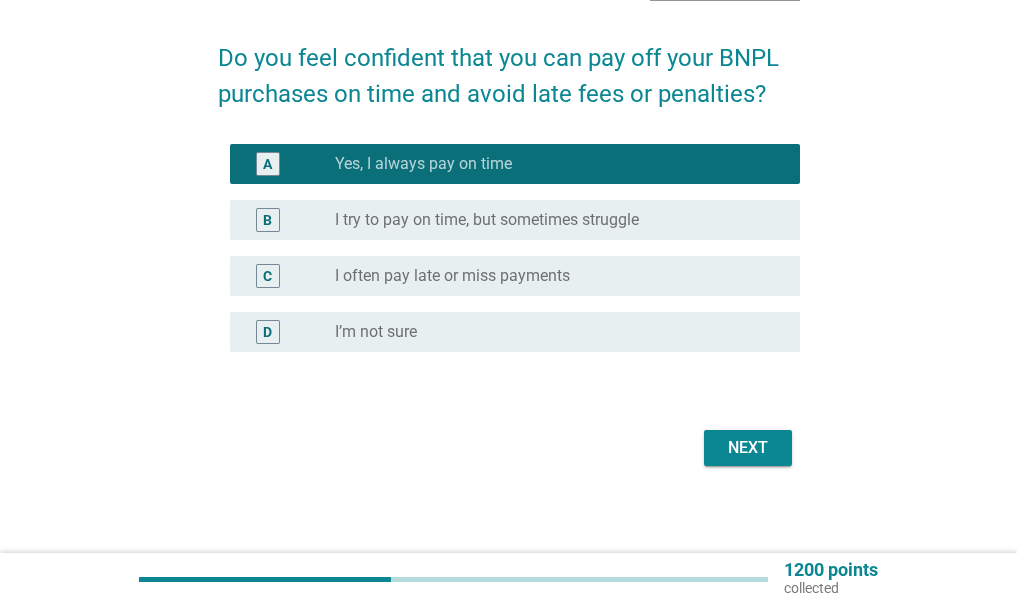 scroll, scrollTop: 147, scrollLeft: 0, axis: vertical 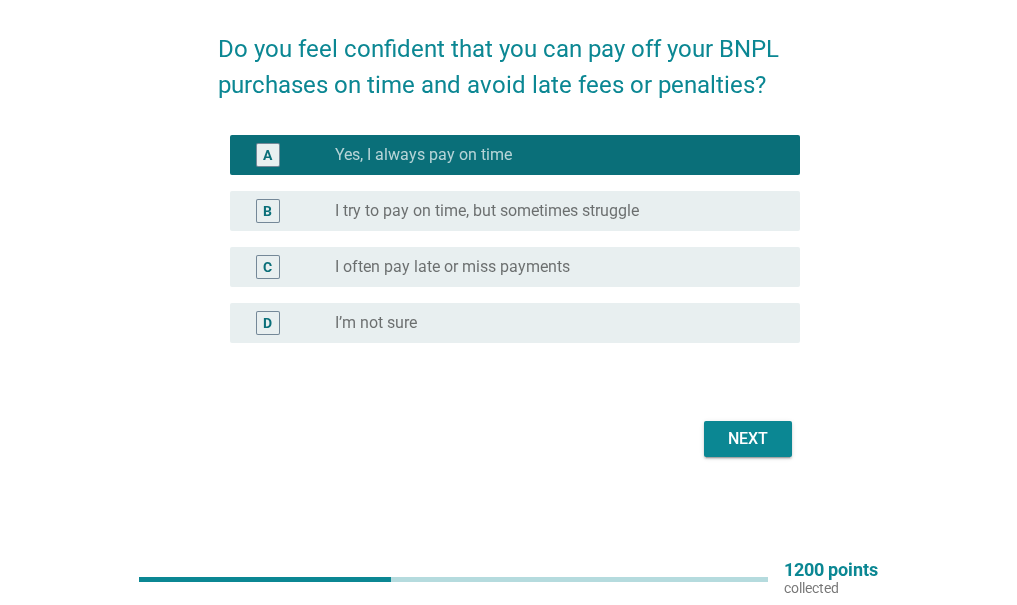 click on "Next" at bounding box center [748, 439] 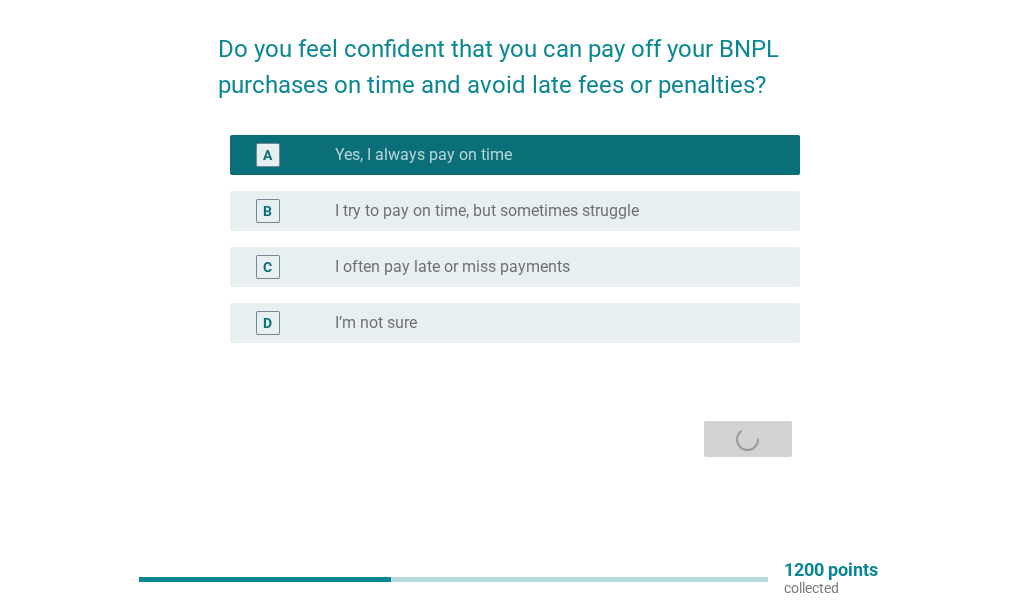 scroll, scrollTop: 0, scrollLeft: 0, axis: both 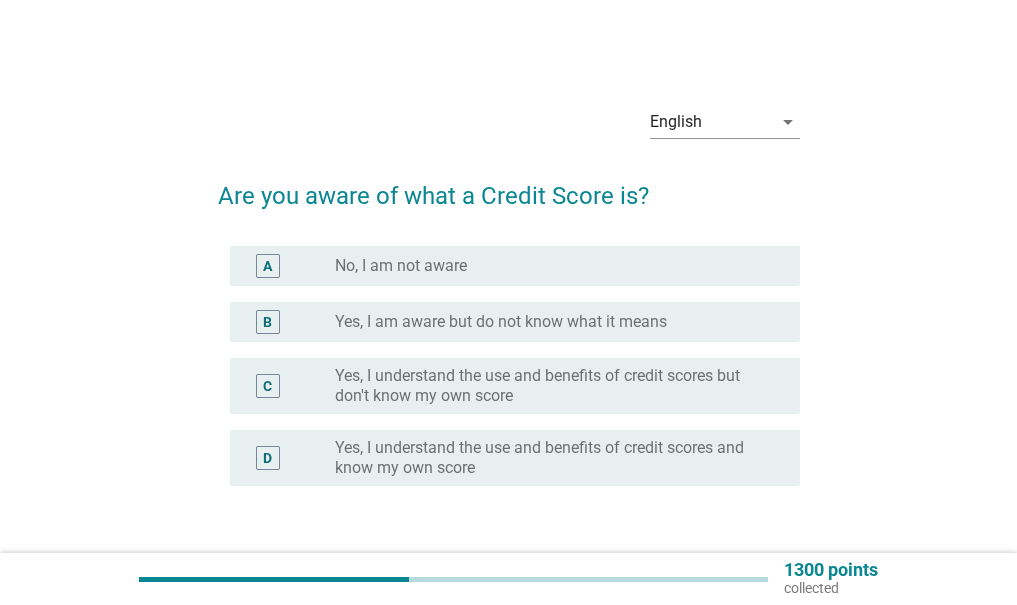 click on "Yes, I am aware but do not know what it means" at bounding box center [501, 322] 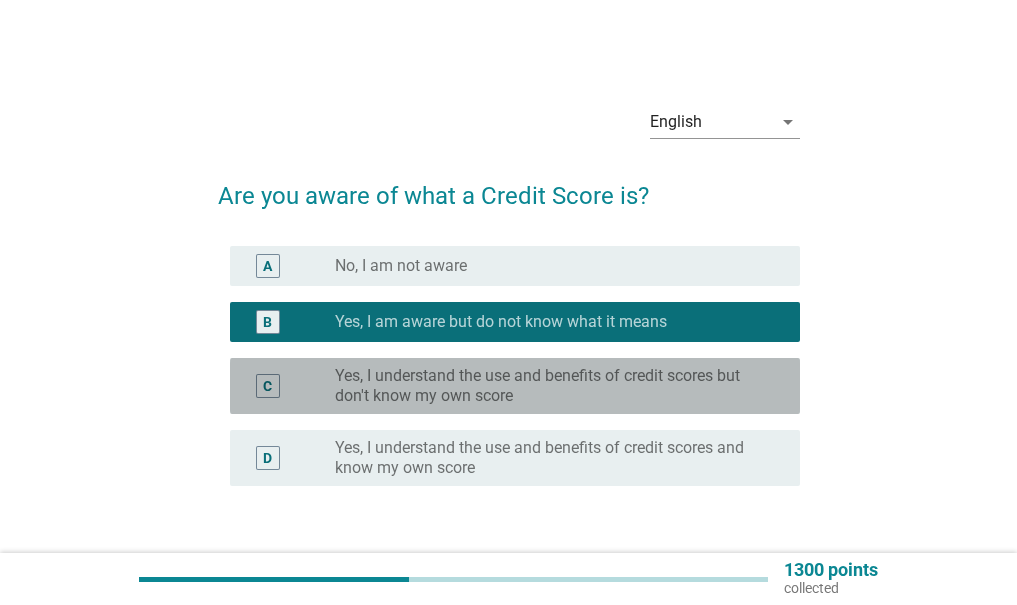 click on "Yes, I understand the use and benefits of credit scores but don't know my own score" at bounding box center (551, 386) 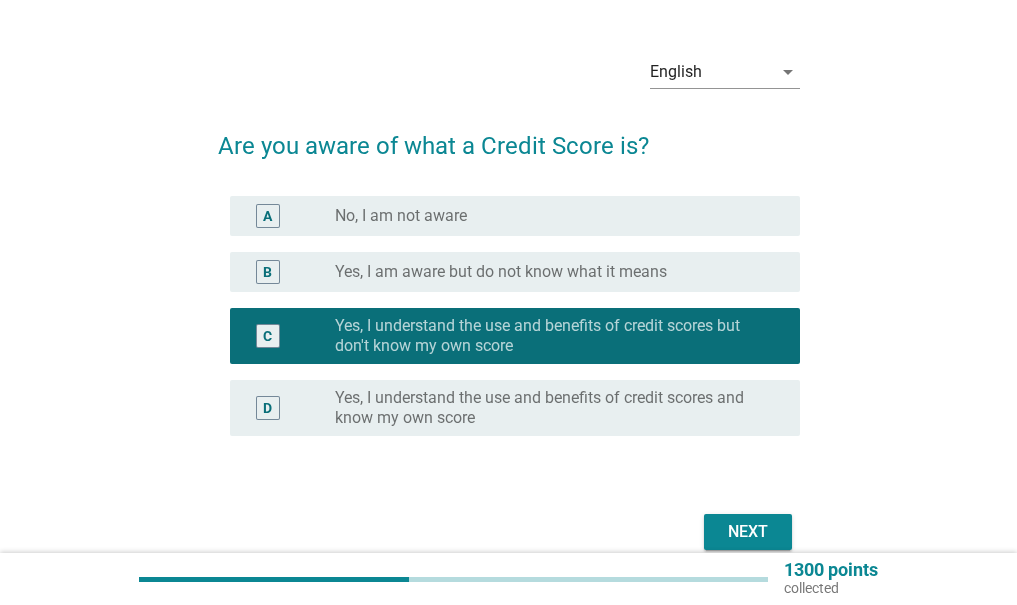 scroll, scrollTop: 100, scrollLeft: 0, axis: vertical 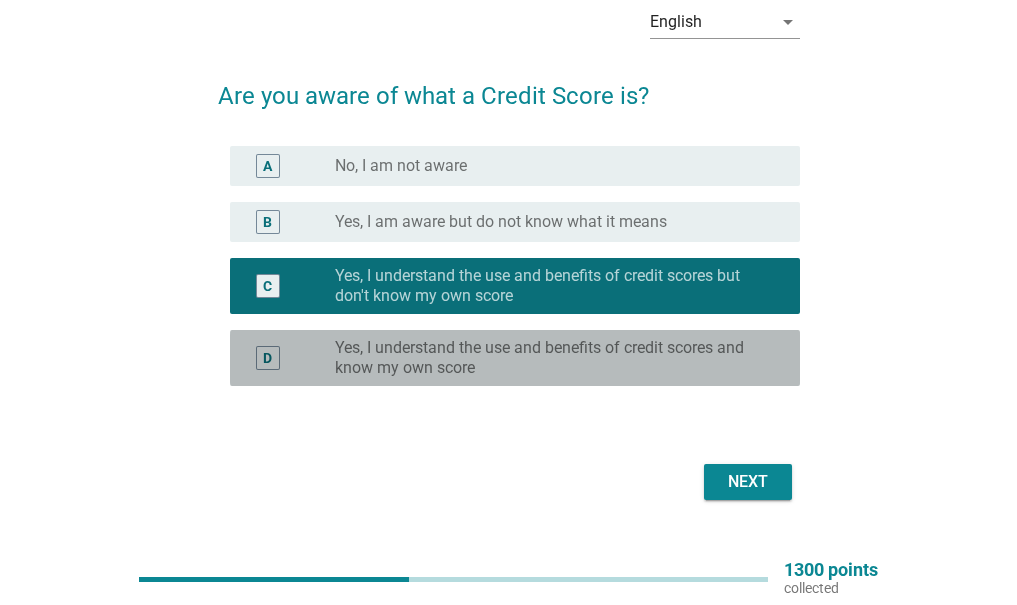 click on "Yes, I understand the use and benefits of credit scores and know my own score" at bounding box center (551, 358) 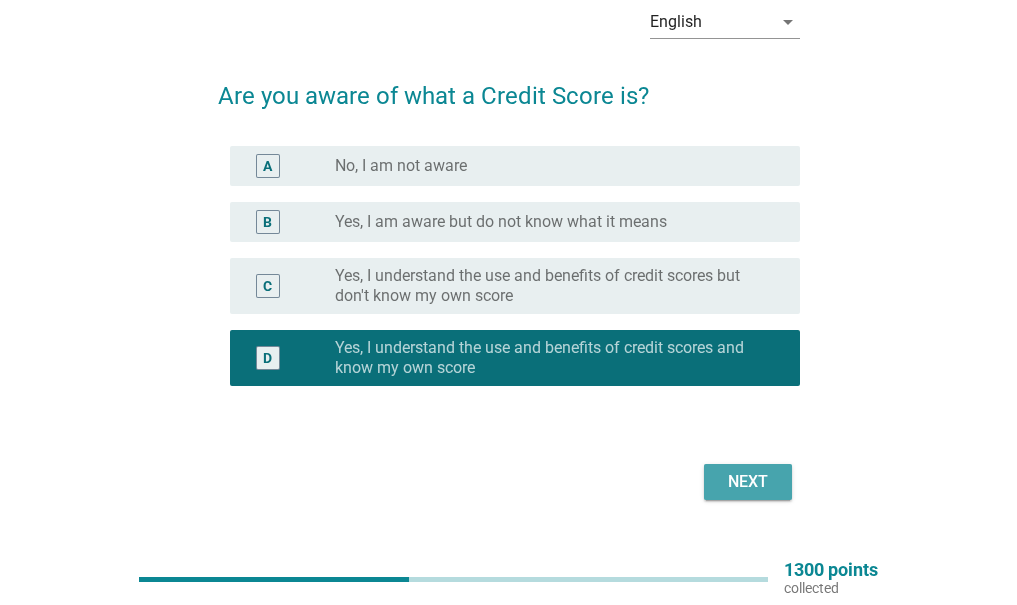 click on "Next" at bounding box center [748, 482] 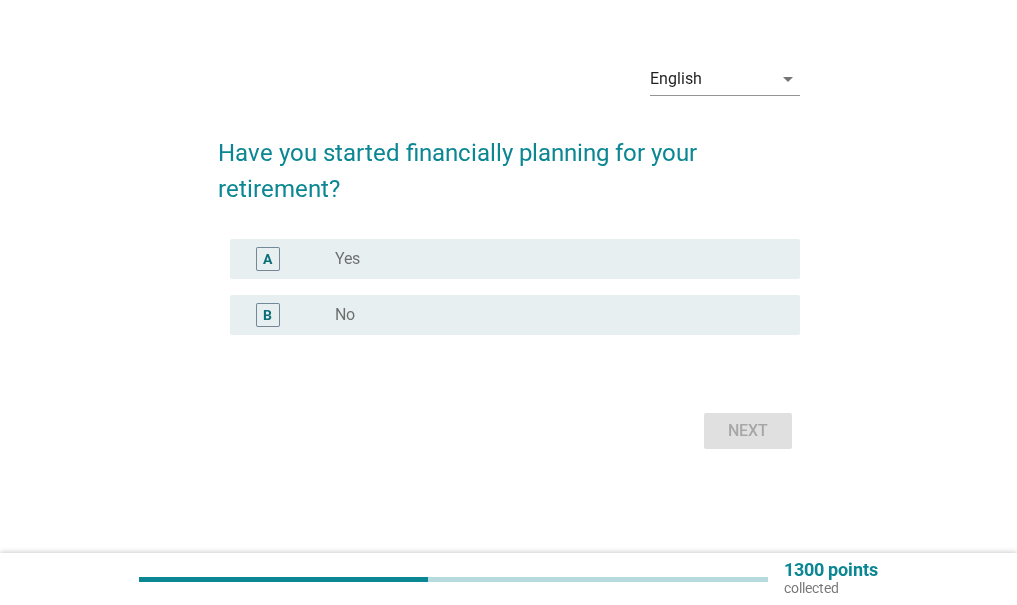 scroll, scrollTop: 0, scrollLeft: 0, axis: both 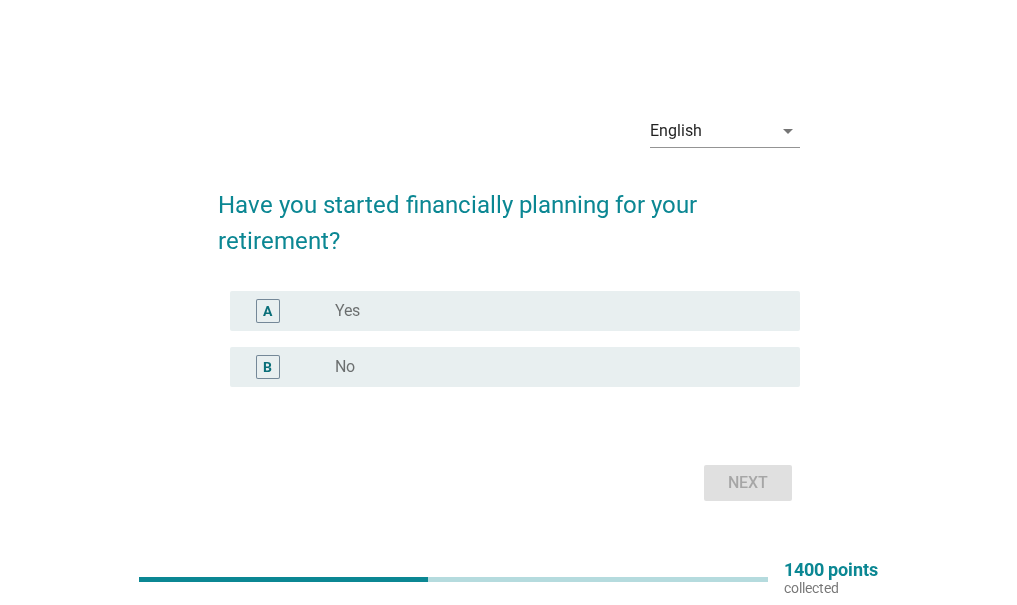 click on "radio_button_unchecked Yes" at bounding box center [551, 311] 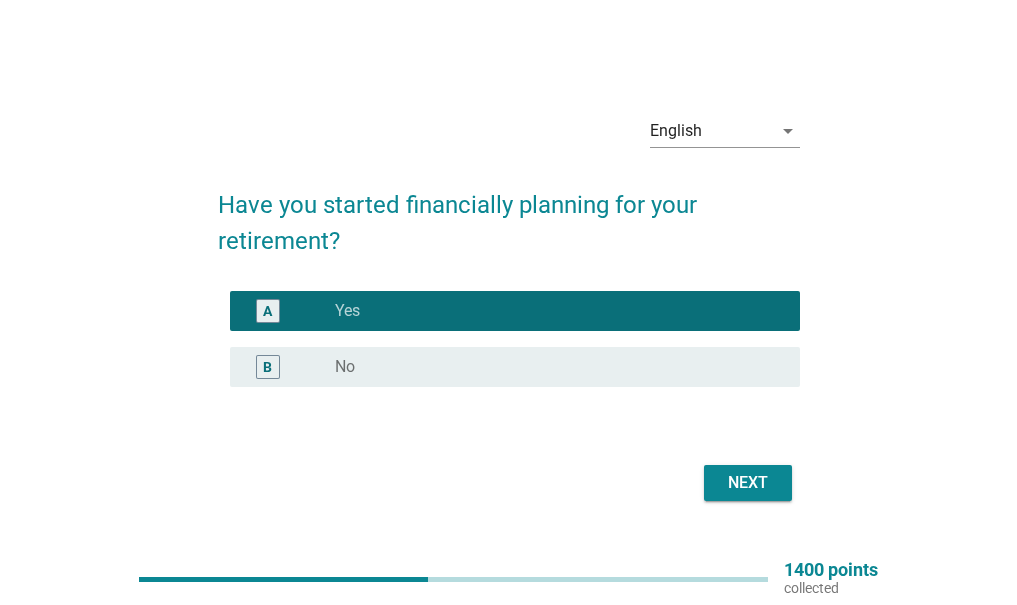 click on "Next" at bounding box center [748, 483] 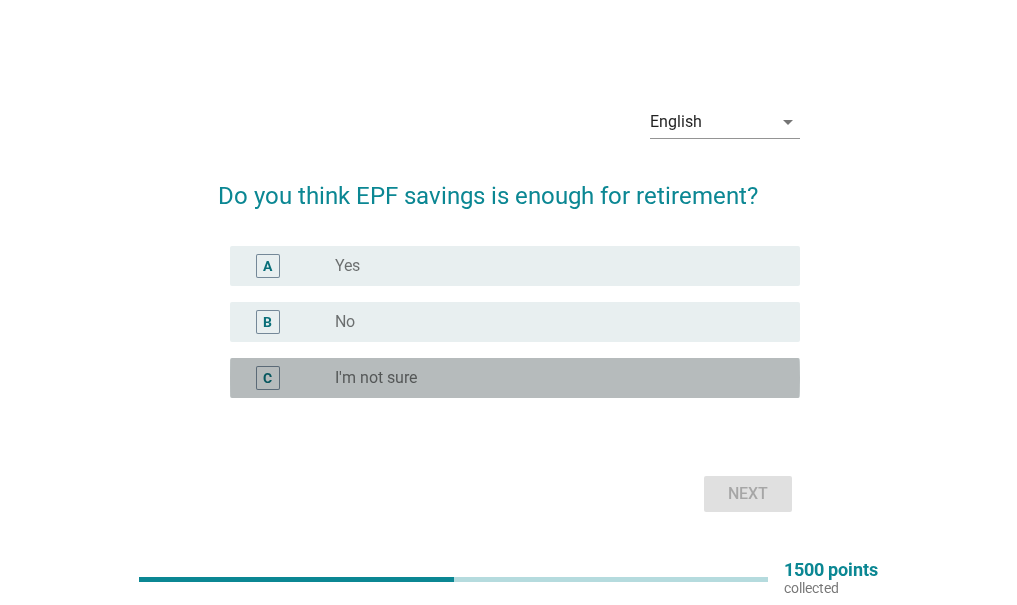 click on "radio_button_unchecked I'm not sure" at bounding box center [551, 378] 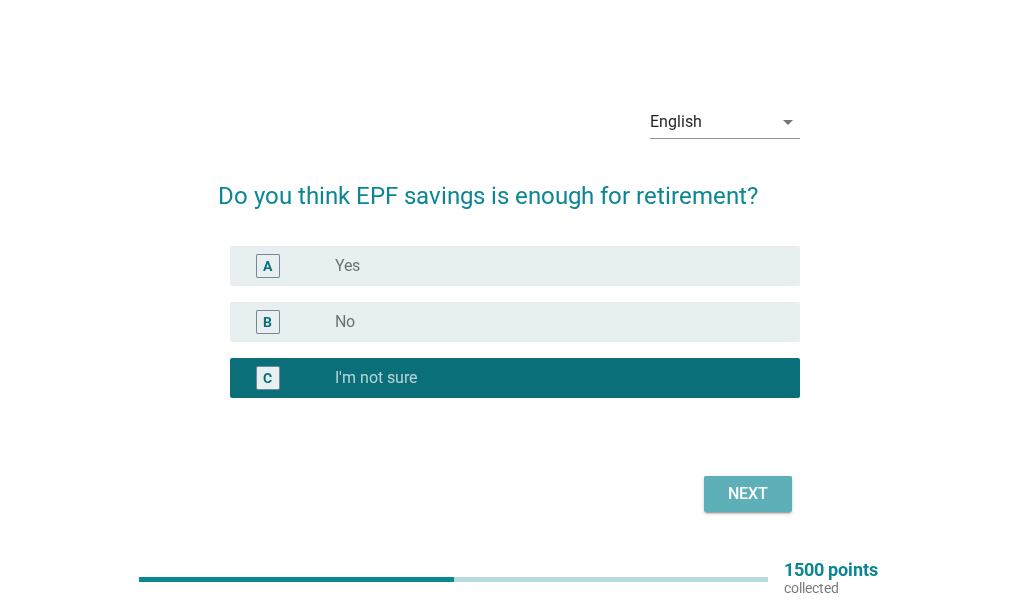 click on "Next" at bounding box center [748, 494] 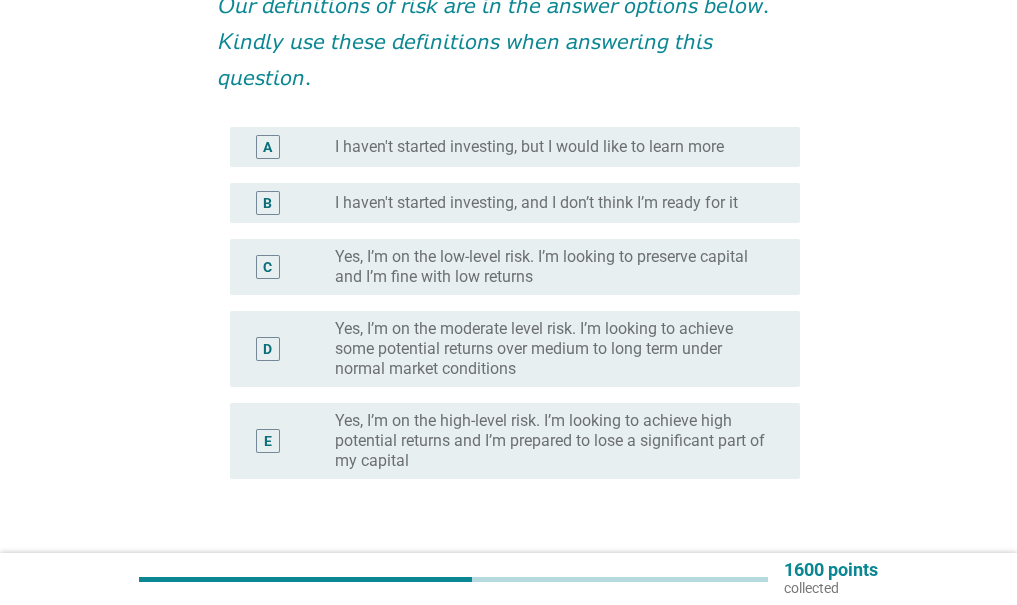 scroll, scrollTop: 300, scrollLeft: 0, axis: vertical 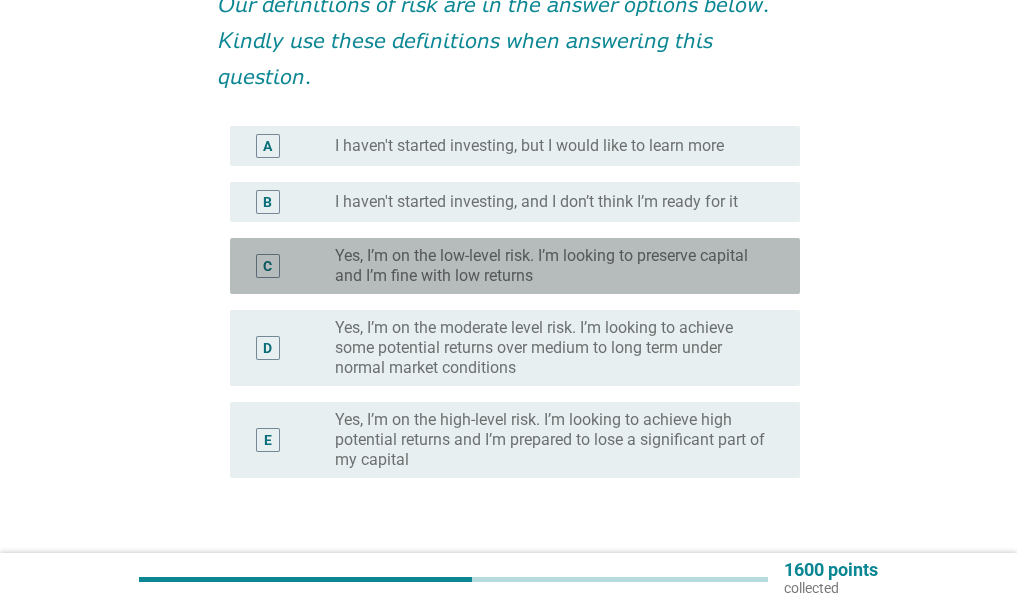 click on "Yes, I’m on the low-level risk. I’m looking to preserve capital and I’m fine with low returns" at bounding box center (551, 266) 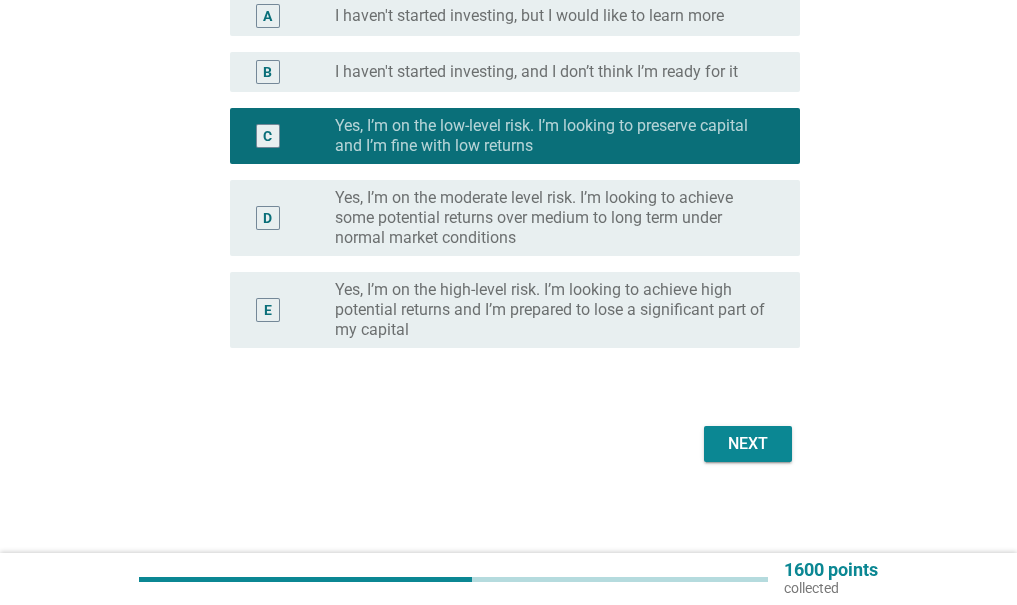 scroll, scrollTop: 435, scrollLeft: 0, axis: vertical 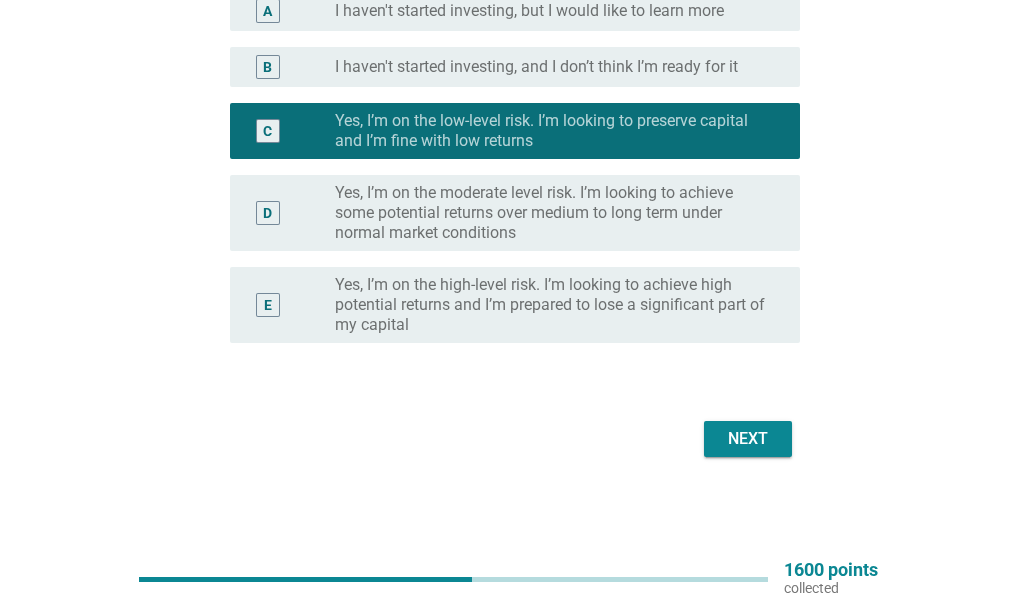 click on "Next" at bounding box center [748, 439] 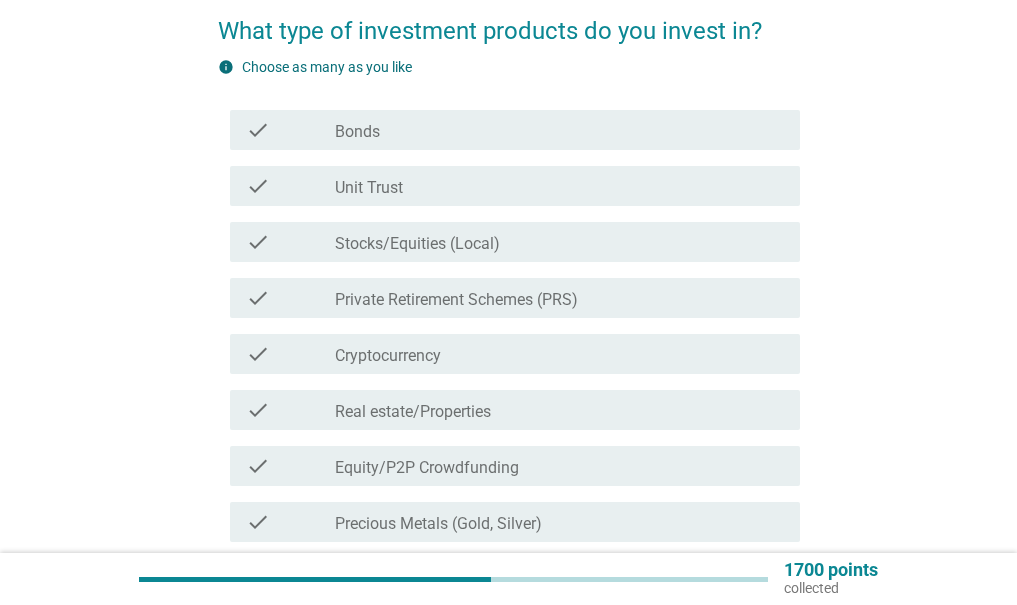 scroll, scrollTop: 200, scrollLeft: 0, axis: vertical 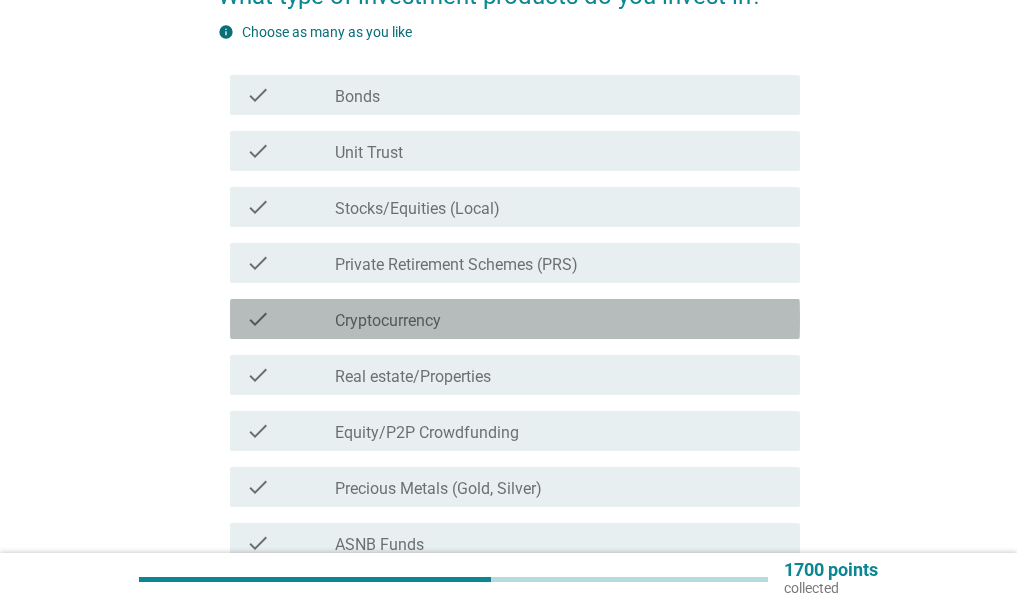 click on "check_box_outline_blank Cryptocurrency" at bounding box center [559, 319] 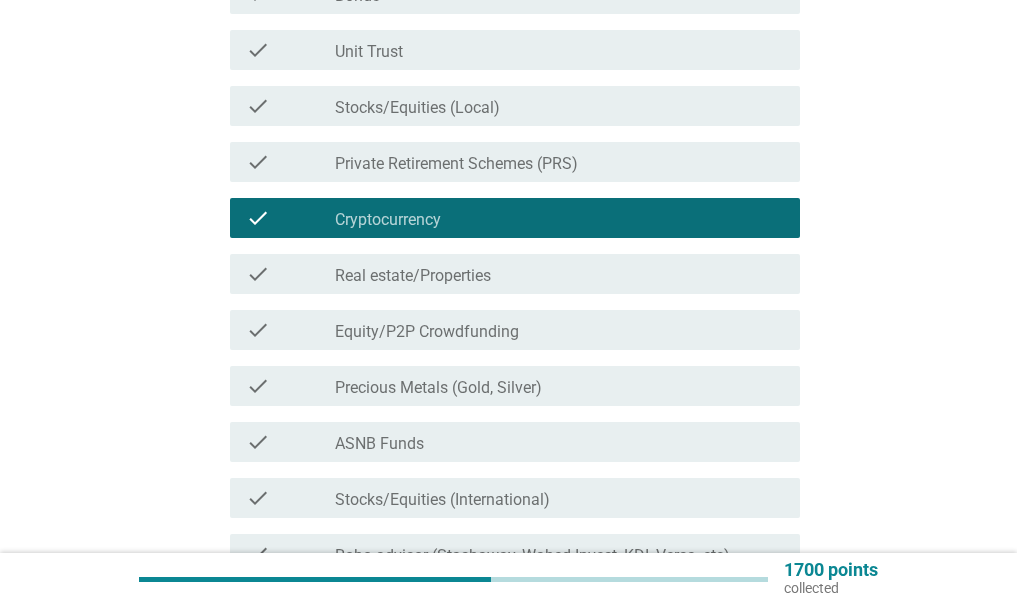 scroll, scrollTop: 300, scrollLeft: 0, axis: vertical 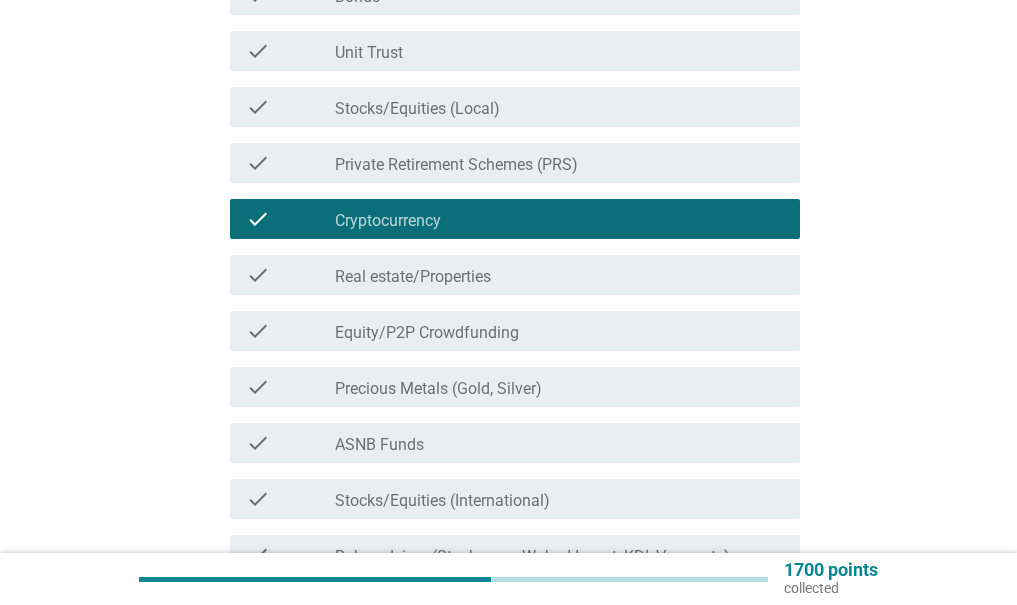 click on "check_box_outline_blank Precious Metals (Gold, Silver)" at bounding box center [559, 387] 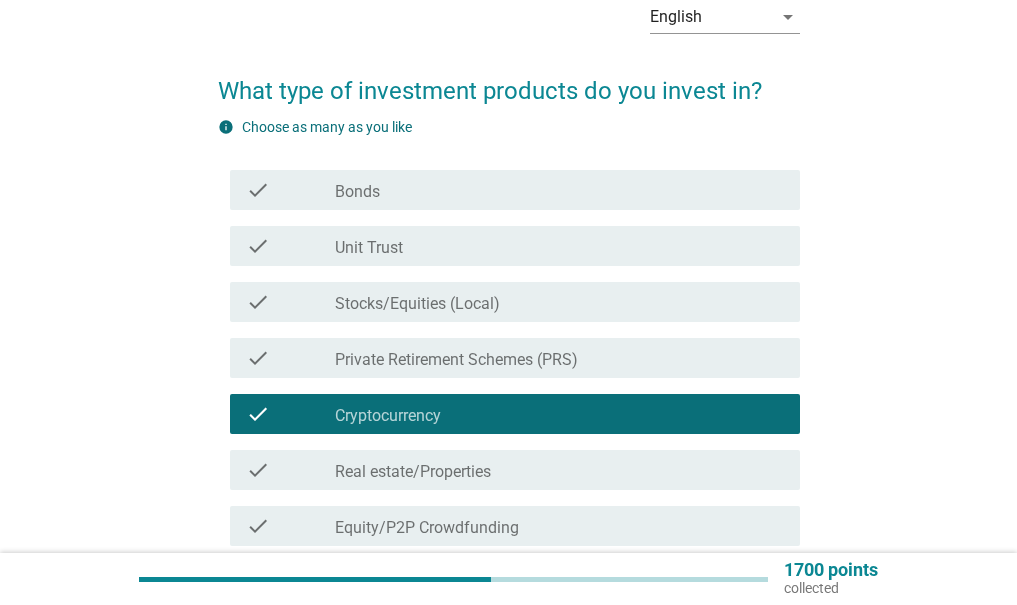 scroll, scrollTop: 100, scrollLeft: 0, axis: vertical 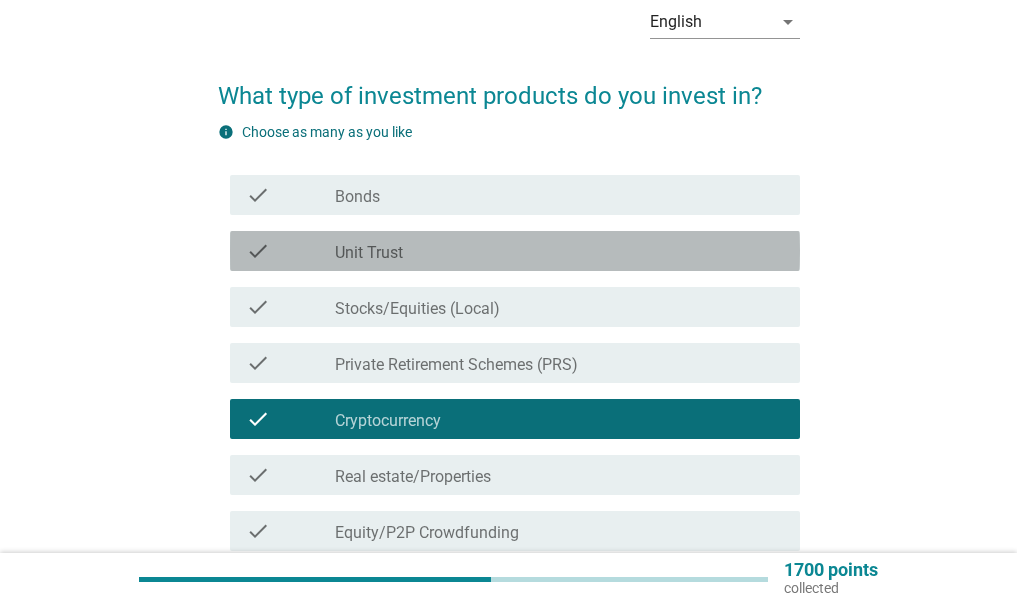 click on "check_box_outline_blank Unit Trust" at bounding box center [559, 251] 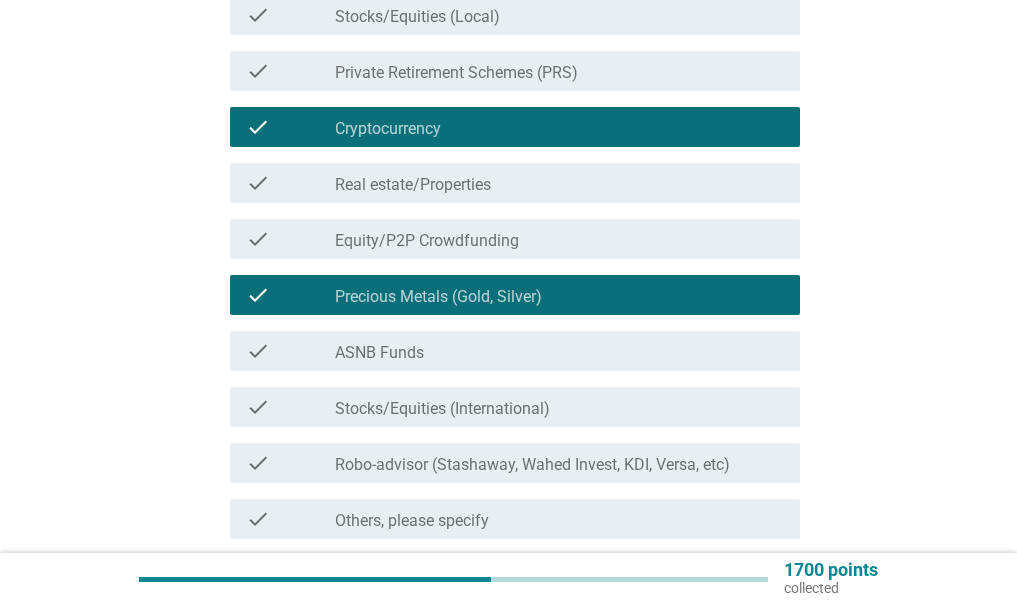 scroll, scrollTop: 500, scrollLeft: 0, axis: vertical 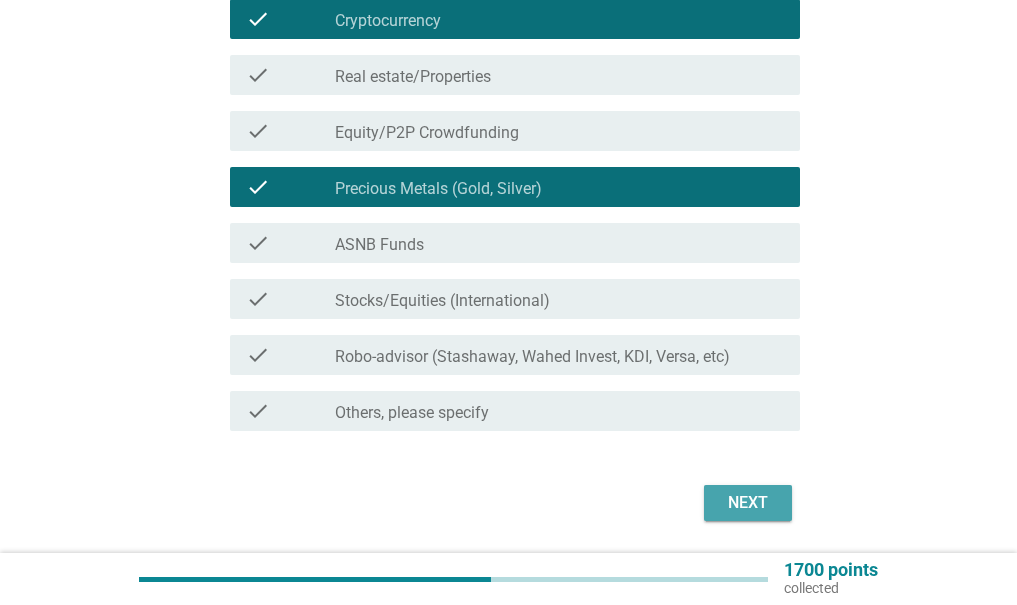 click on "Next" at bounding box center (748, 503) 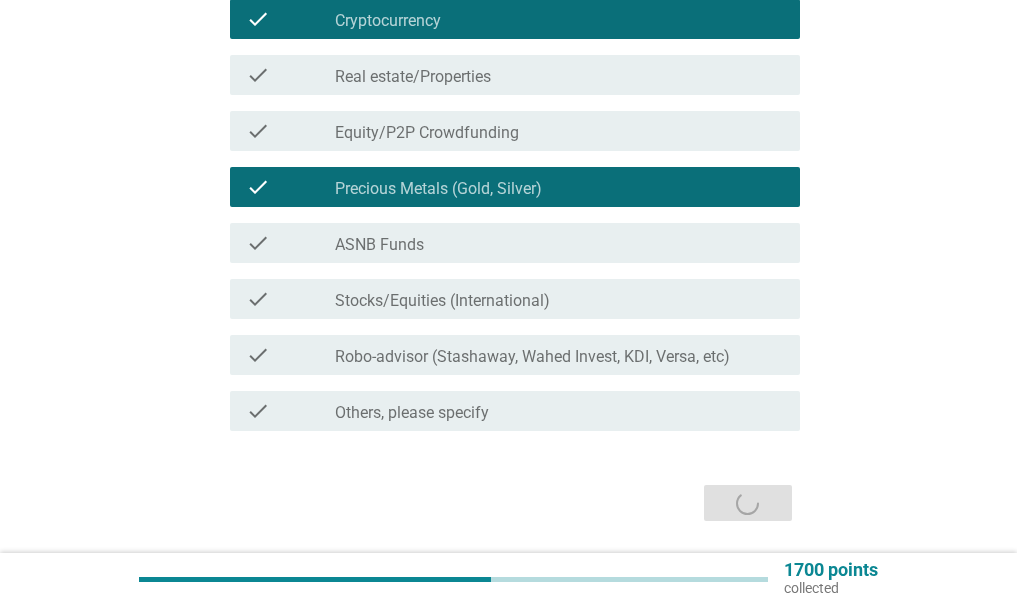 scroll, scrollTop: 0, scrollLeft: 0, axis: both 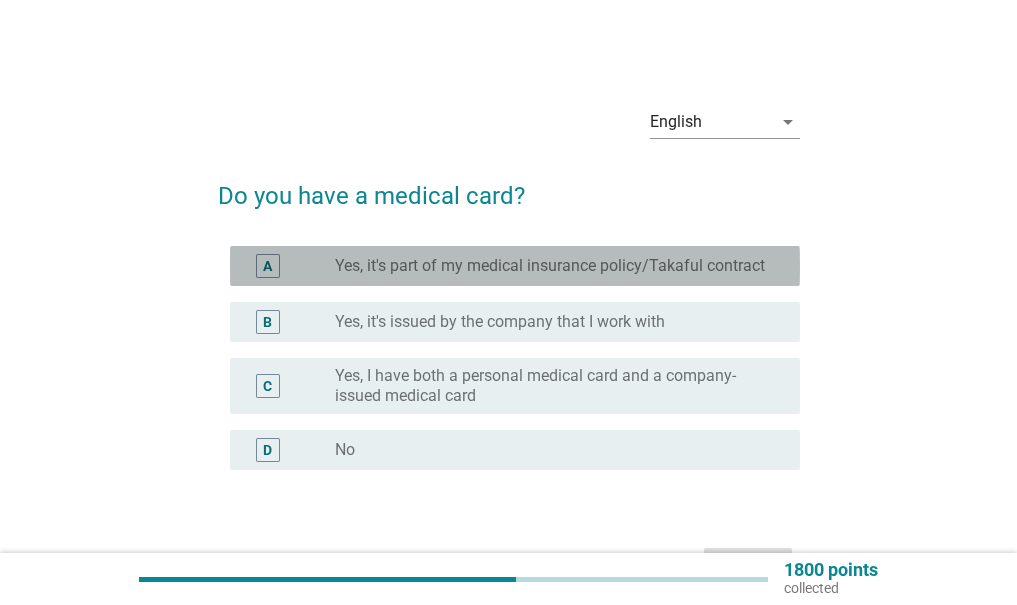 click on "radio_button_unchecked Yes, it's part of my medical insurance policy/Takaful contract" at bounding box center [559, 266] 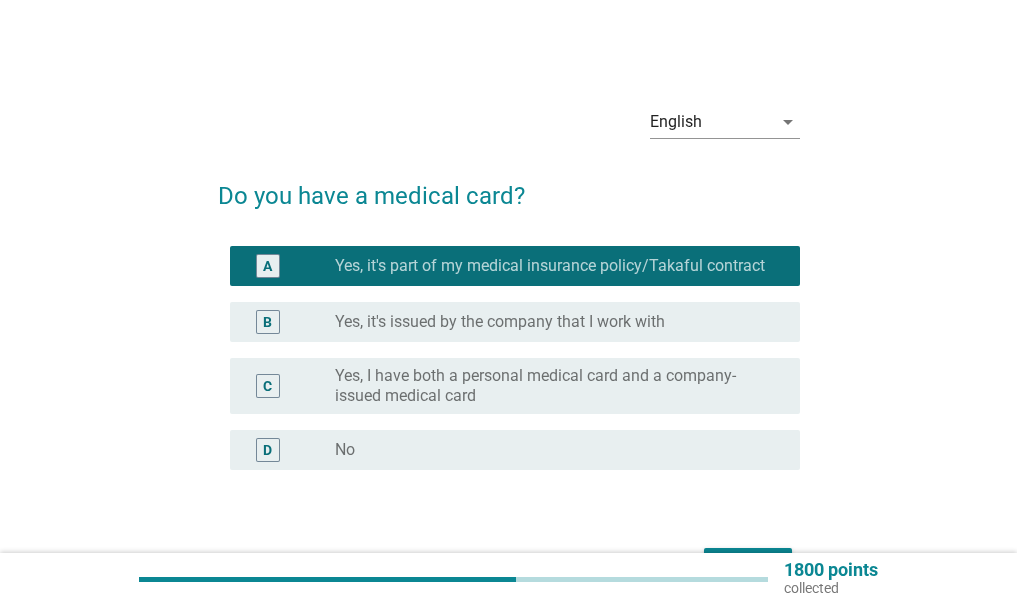 click on "Yes, it's issued by the company that I work with" at bounding box center [500, 322] 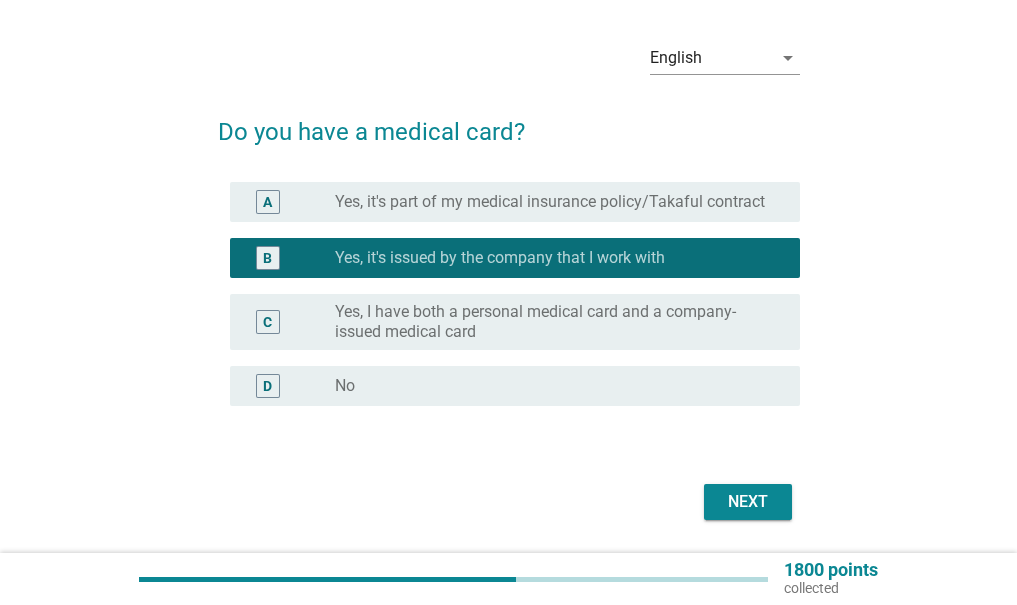 scroll, scrollTop: 127, scrollLeft: 0, axis: vertical 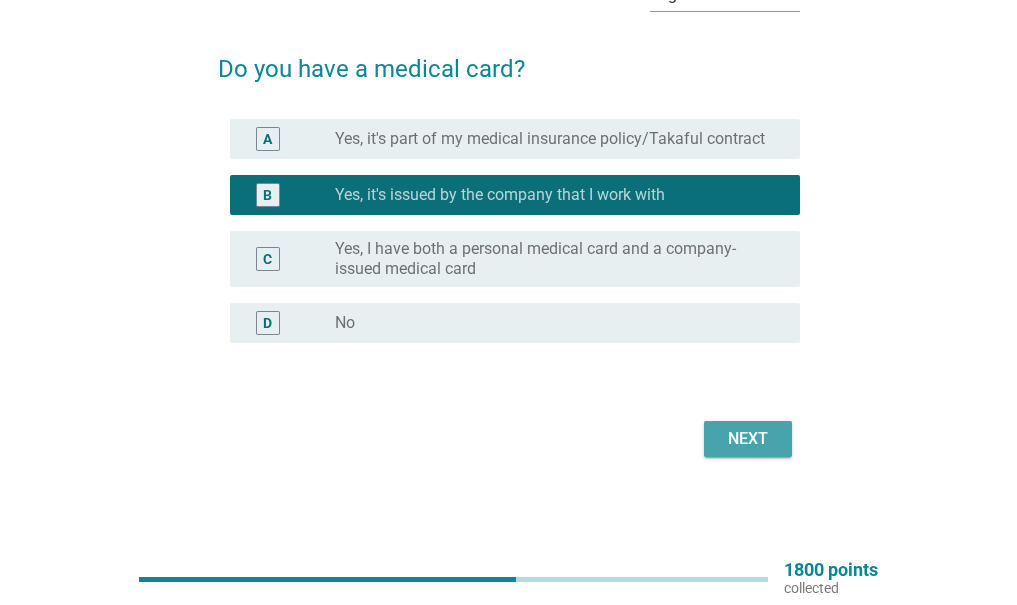 click on "Next" at bounding box center (748, 439) 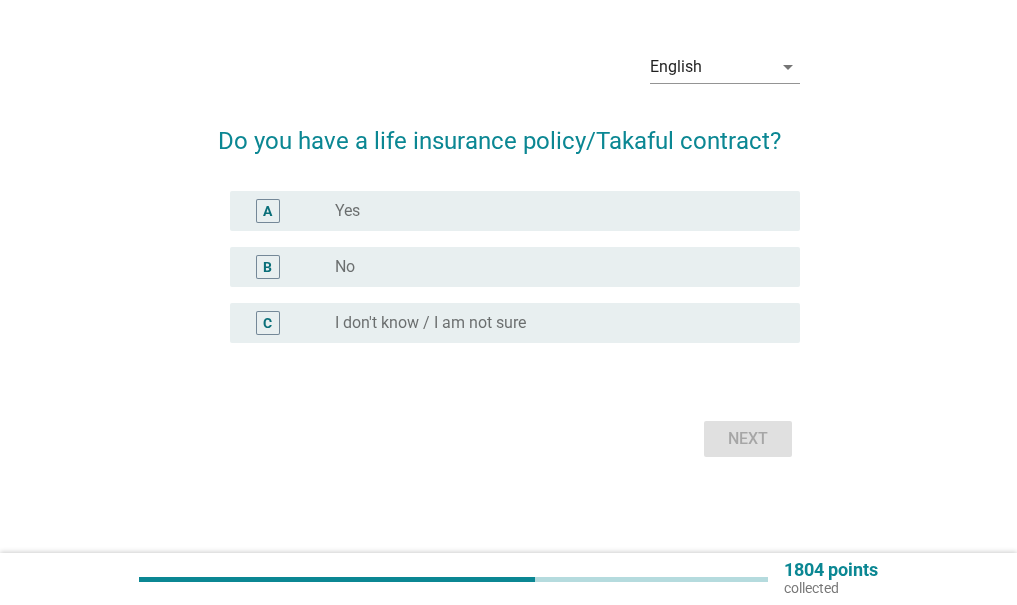 scroll, scrollTop: 0, scrollLeft: 0, axis: both 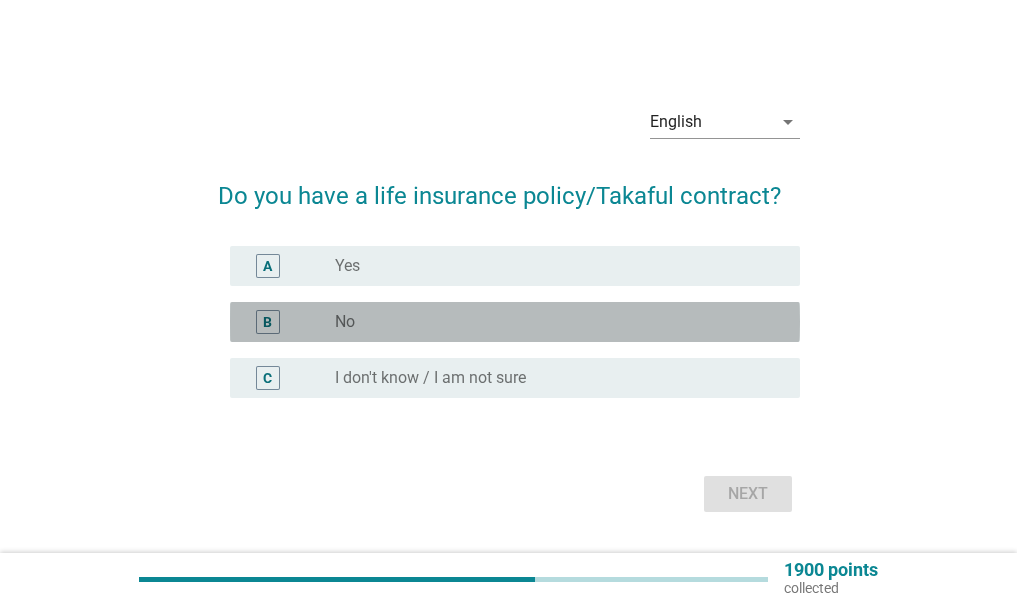 click on "radio_button_unchecked No" at bounding box center (551, 322) 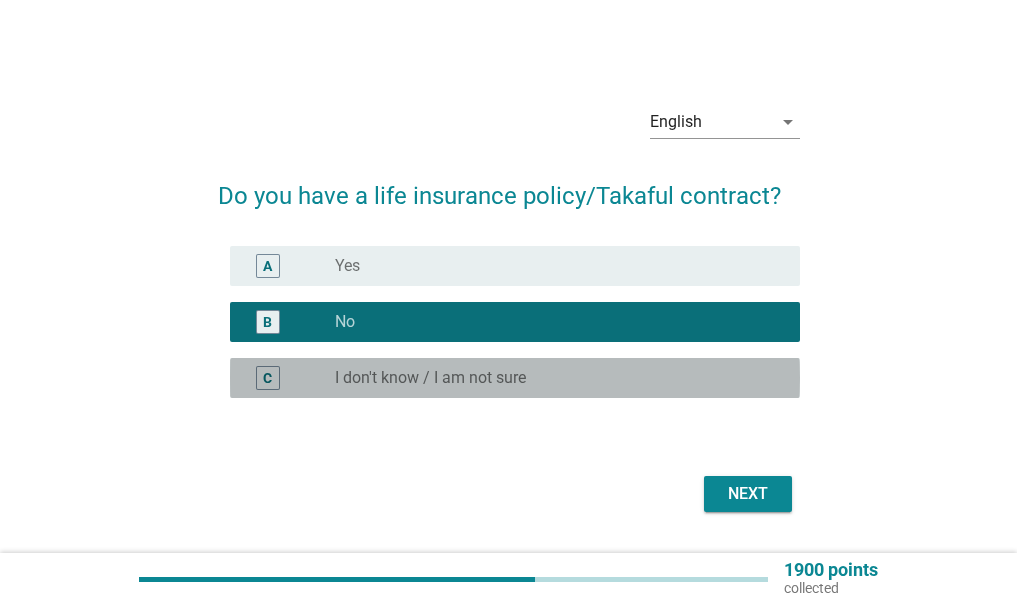 click on "I don't know / I am not sure" at bounding box center (430, 378) 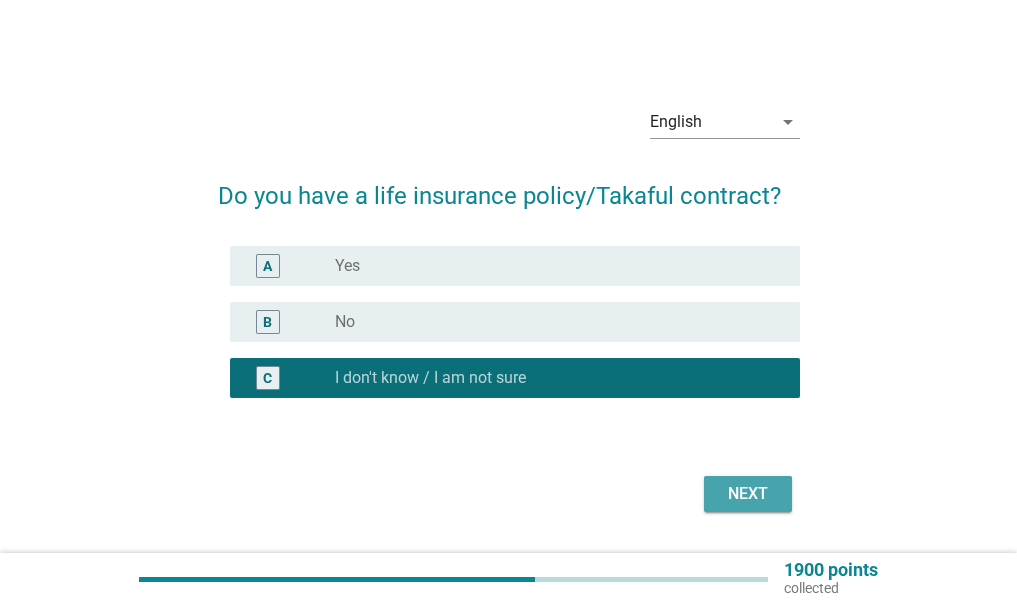 click on "Next" at bounding box center [748, 494] 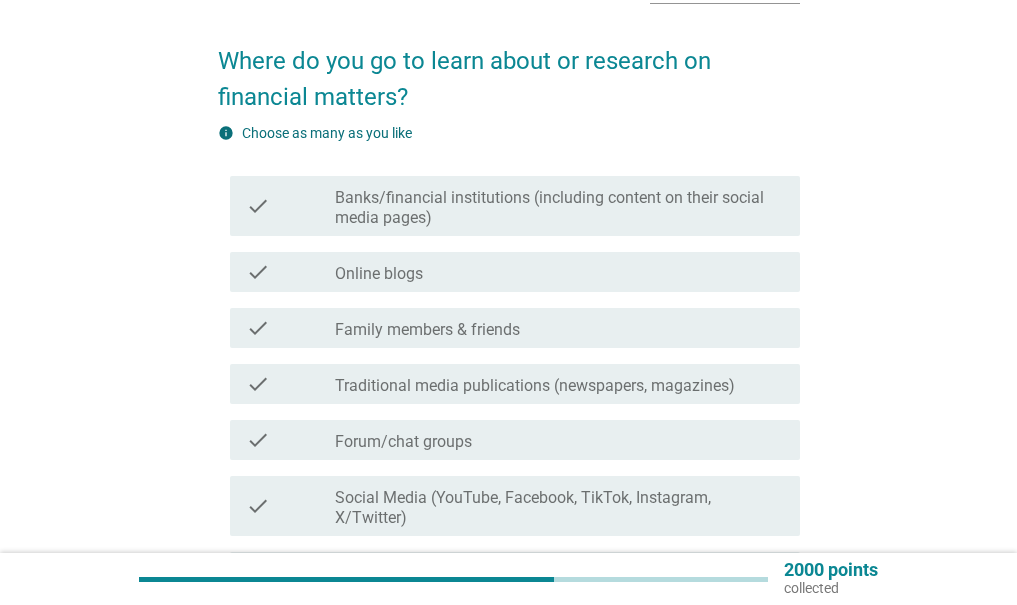 scroll, scrollTop: 100, scrollLeft: 0, axis: vertical 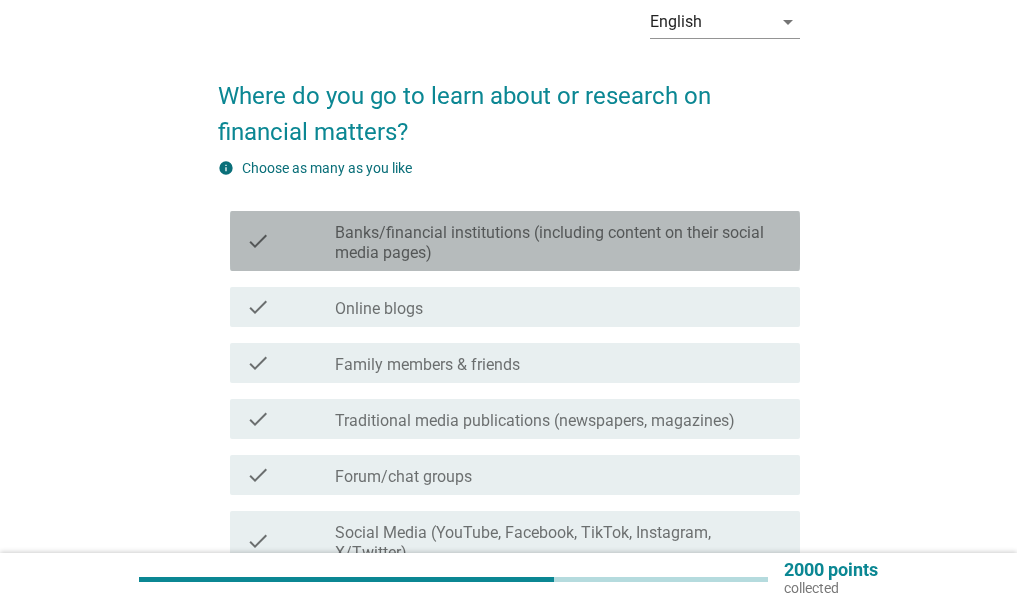 click on "check     check_box_outline_blank Banks/financial institutions (including content on their social media pages)" at bounding box center [515, 241] 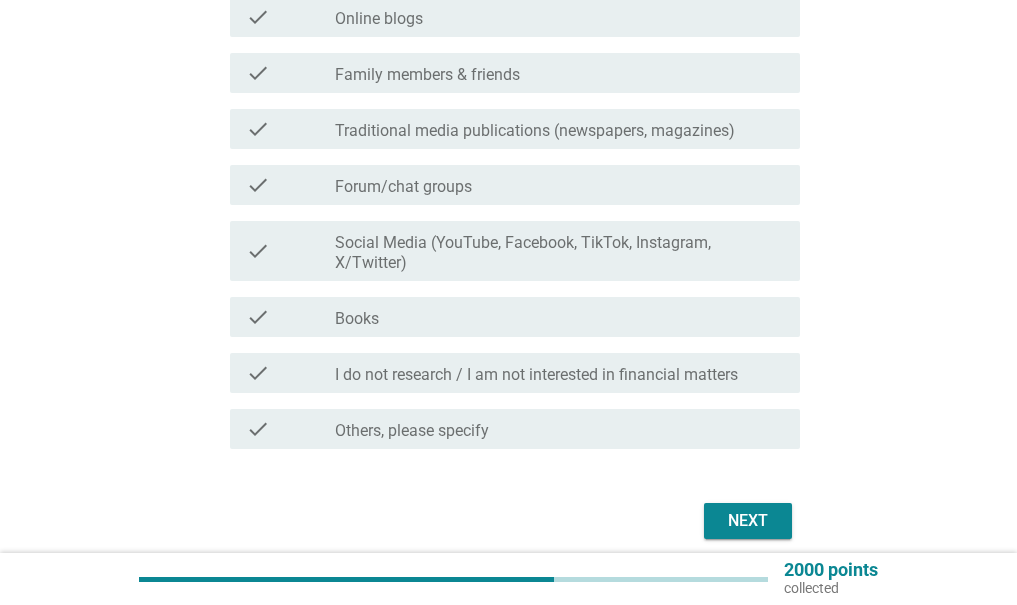scroll, scrollTop: 400, scrollLeft: 0, axis: vertical 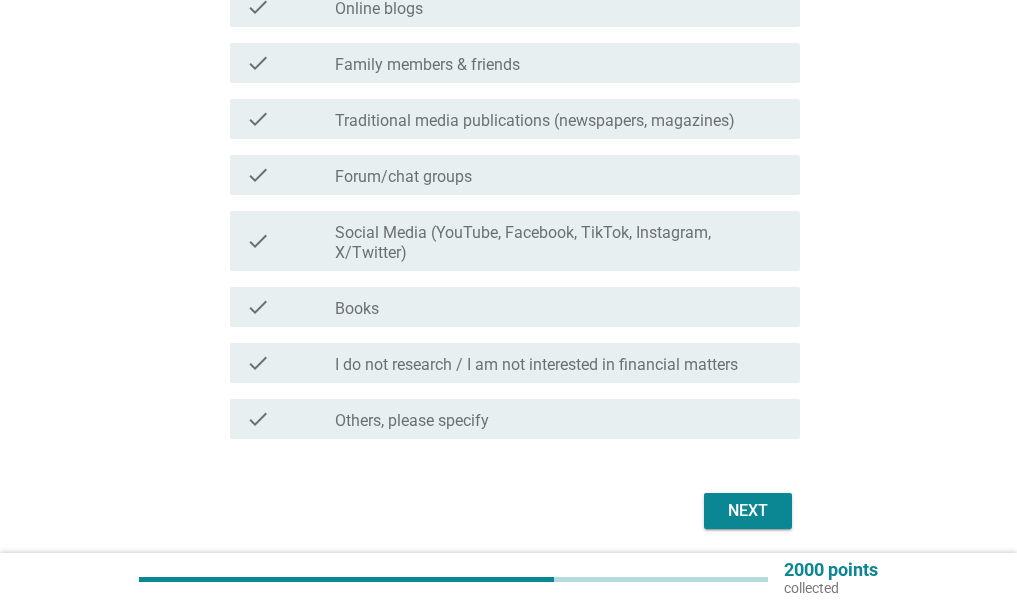 click on "Next" at bounding box center (748, 511) 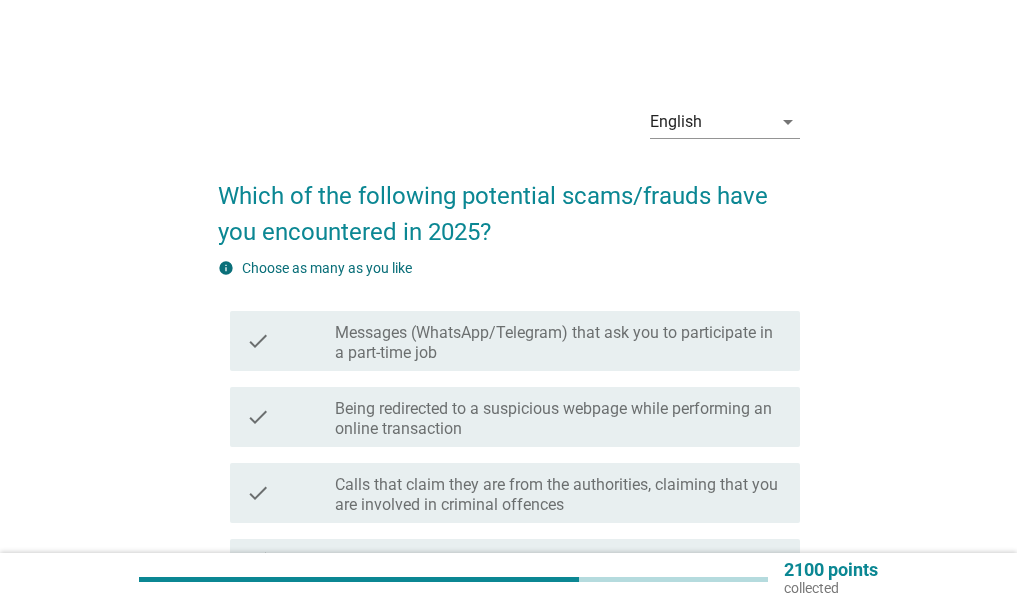 scroll, scrollTop: 100, scrollLeft: 0, axis: vertical 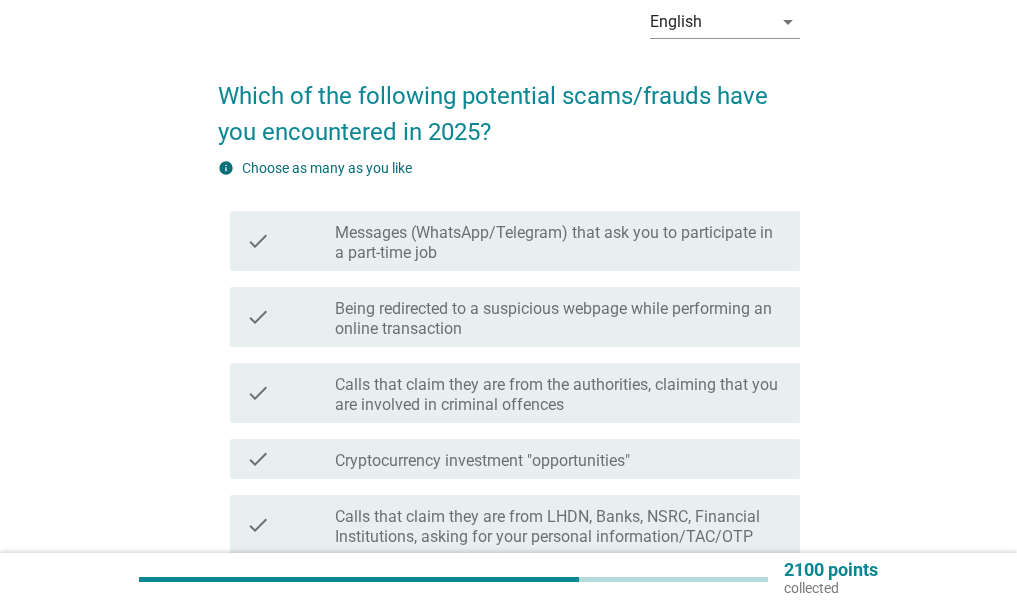 click on "Messages (WhatsApp/Telegram) that ask you to participate in a part-time job" at bounding box center [559, 243] 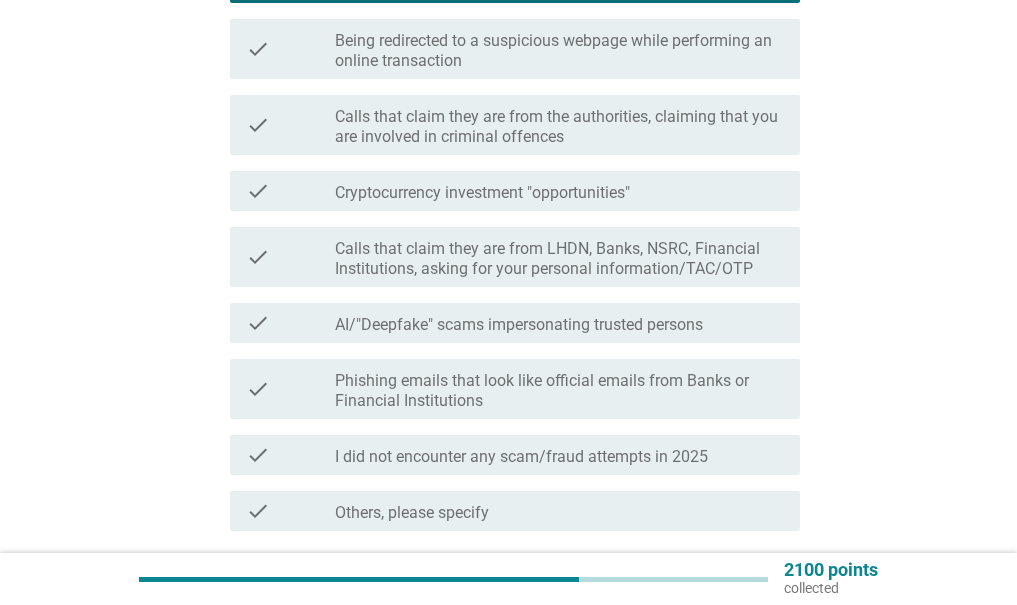 scroll, scrollTop: 400, scrollLeft: 0, axis: vertical 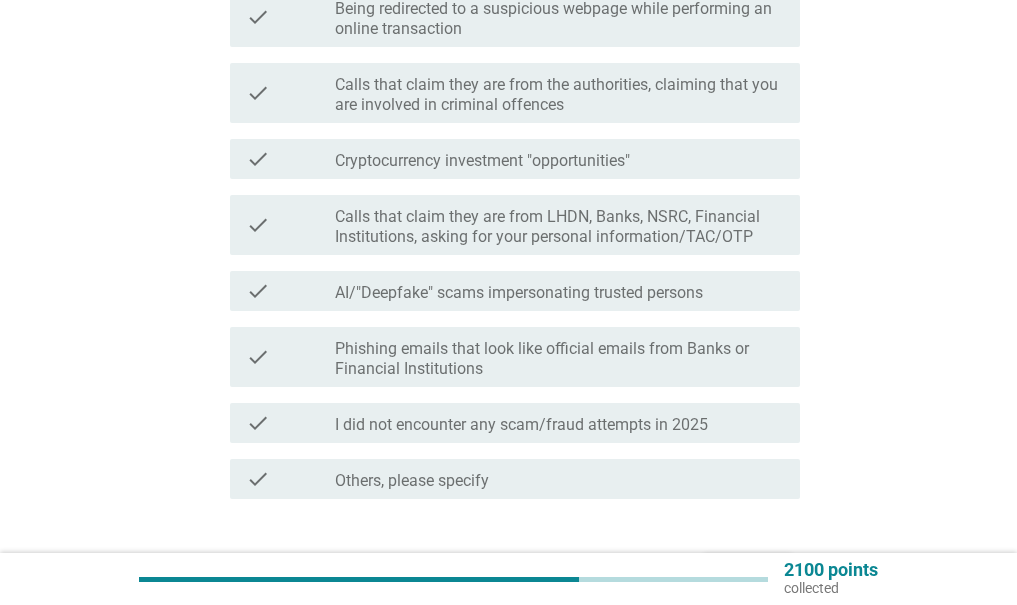click on "Calls that claim they are from LHDN, Banks, NSRC, Financial Institutions, asking for your personal information/TAC/OTP" at bounding box center (559, 227) 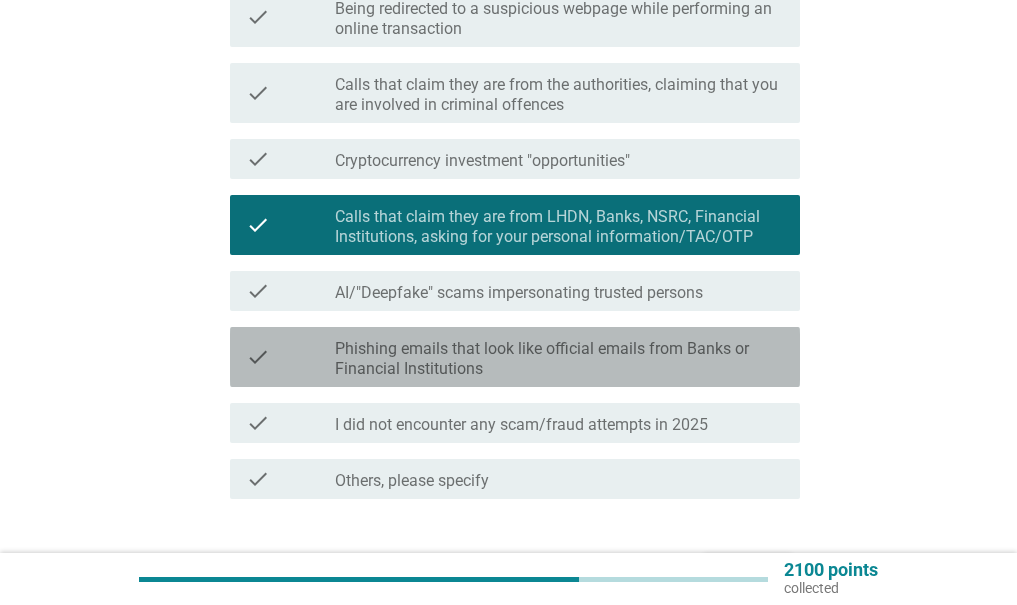 click on "Phishing emails that look like official emails from Banks or Financial Institutions" at bounding box center (559, 359) 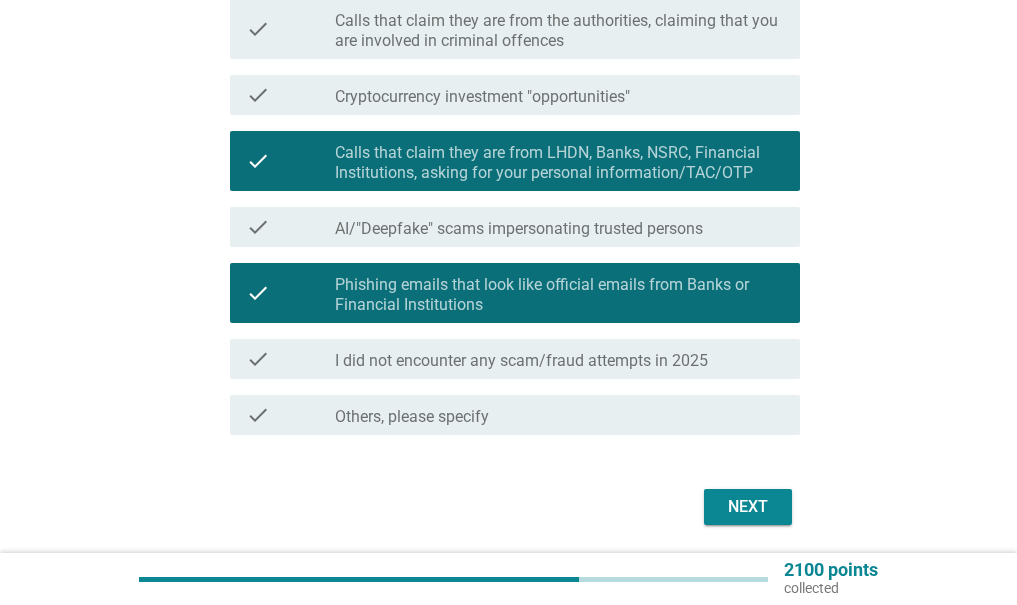 scroll, scrollTop: 532, scrollLeft: 0, axis: vertical 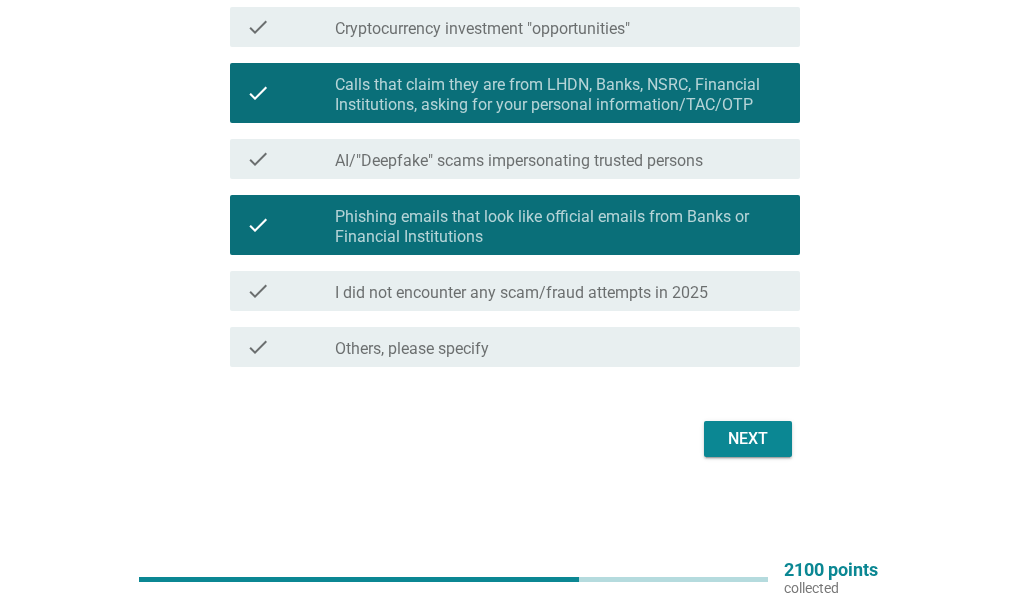 click on "Next" at bounding box center [748, 439] 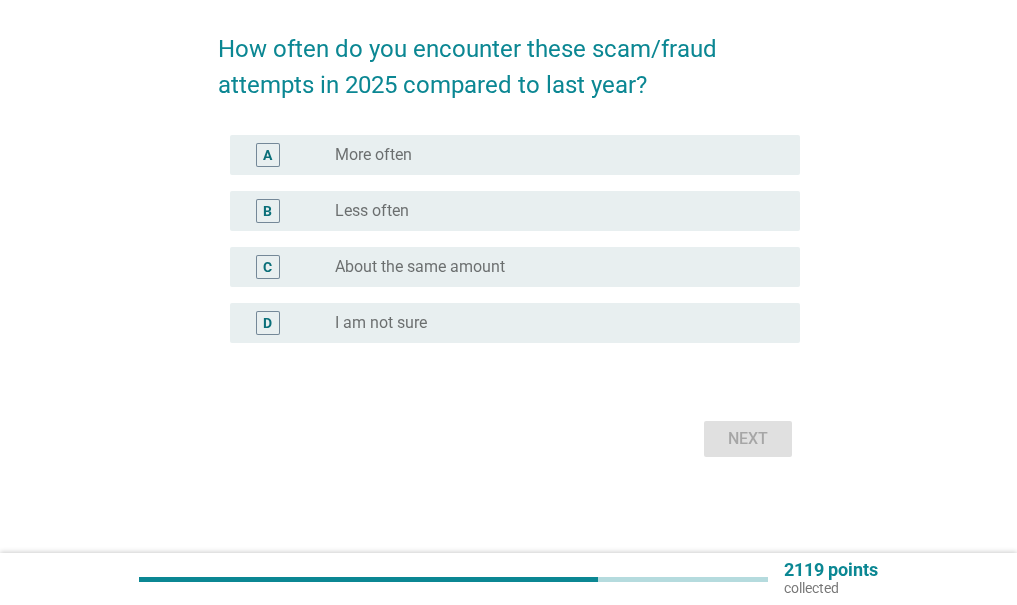 scroll, scrollTop: 0, scrollLeft: 0, axis: both 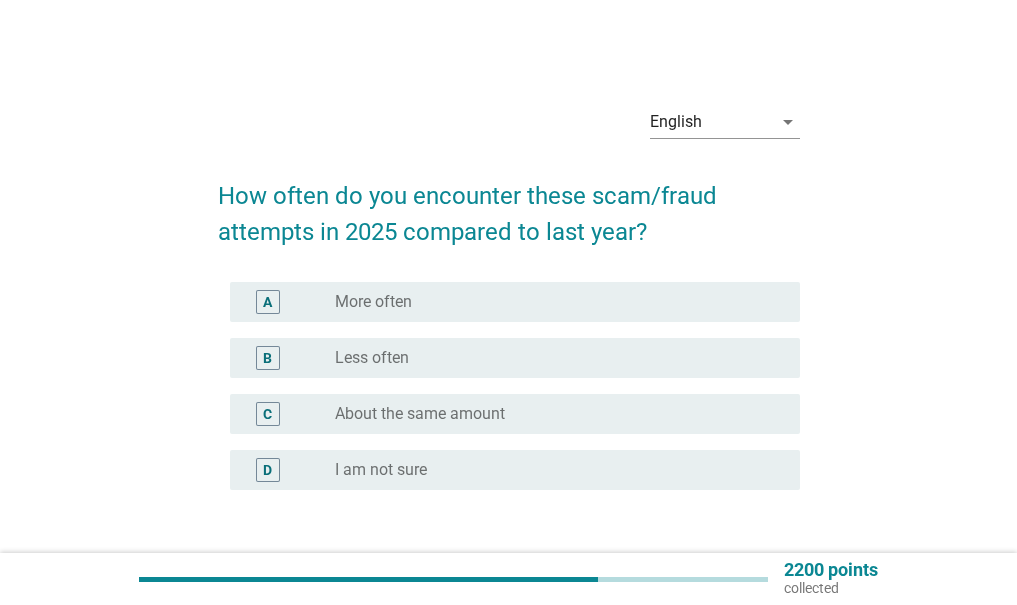 click on "radio_button_unchecked About the same amount" at bounding box center [551, 414] 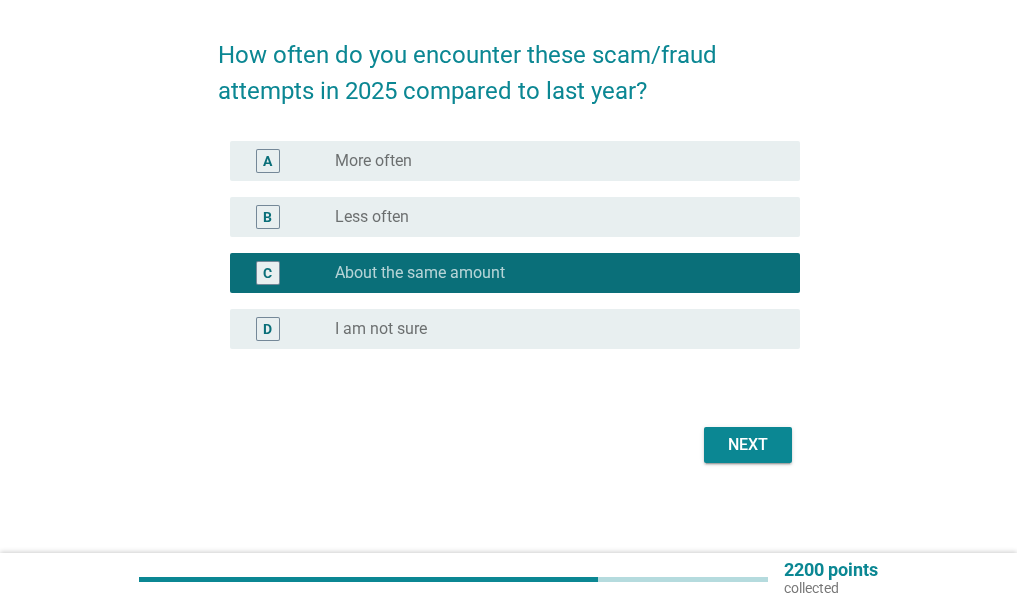 scroll, scrollTop: 147, scrollLeft: 0, axis: vertical 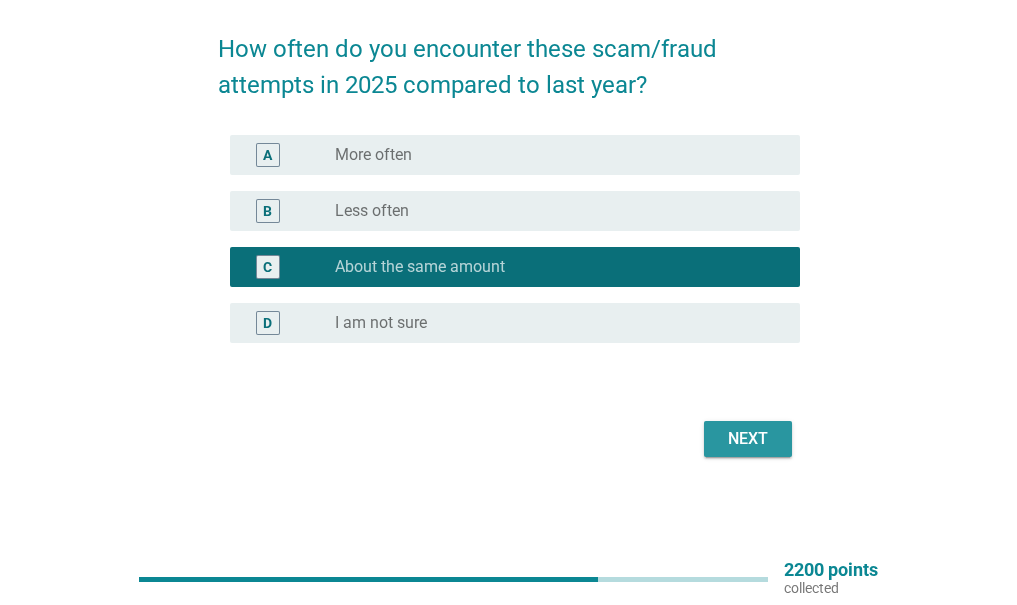 click on "Next" at bounding box center (748, 439) 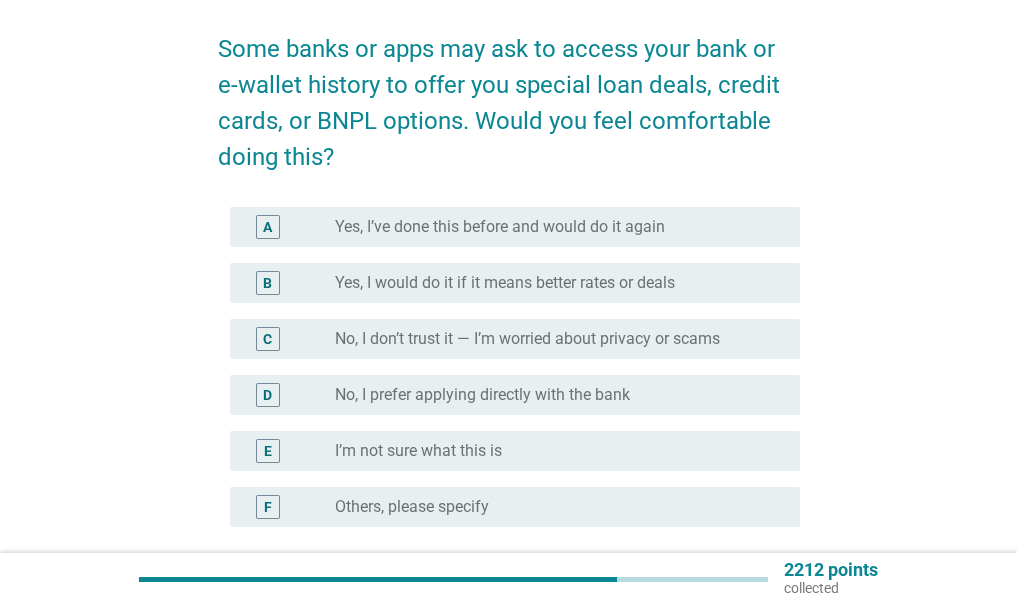 scroll, scrollTop: 0, scrollLeft: 0, axis: both 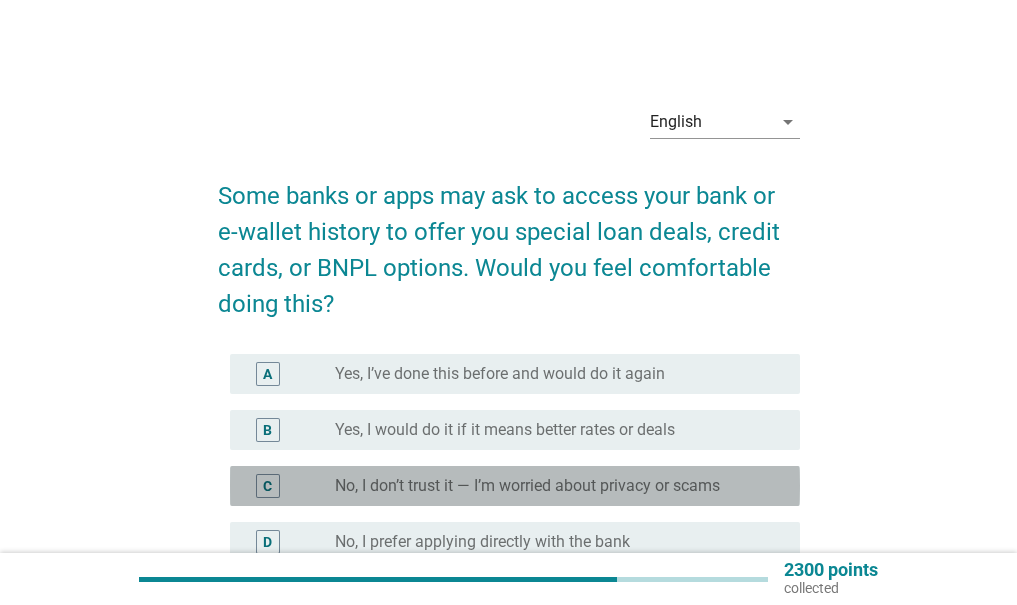 click on "No, I don’t trust it — I’m worried about privacy or scams" at bounding box center (527, 486) 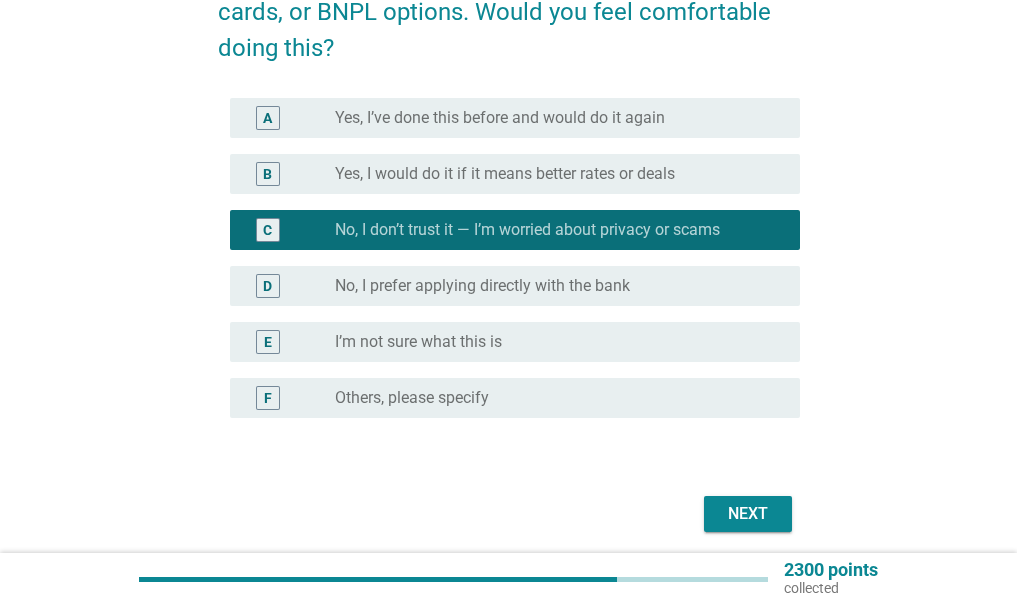 scroll, scrollTop: 300, scrollLeft: 0, axis: vertical 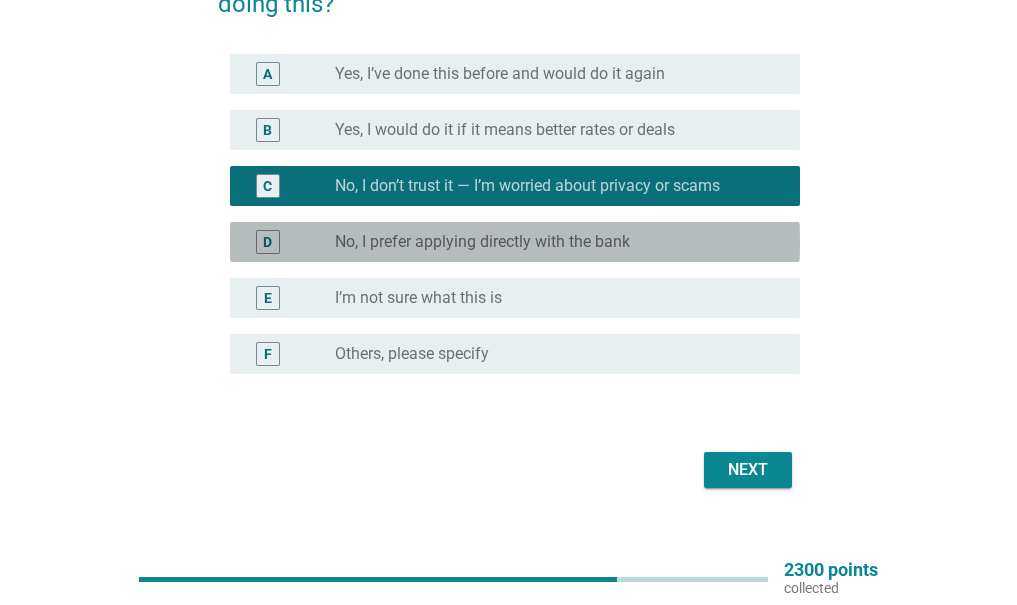 click on "No, I prefer applying directly with the bank" at bounding box center [482, 242] 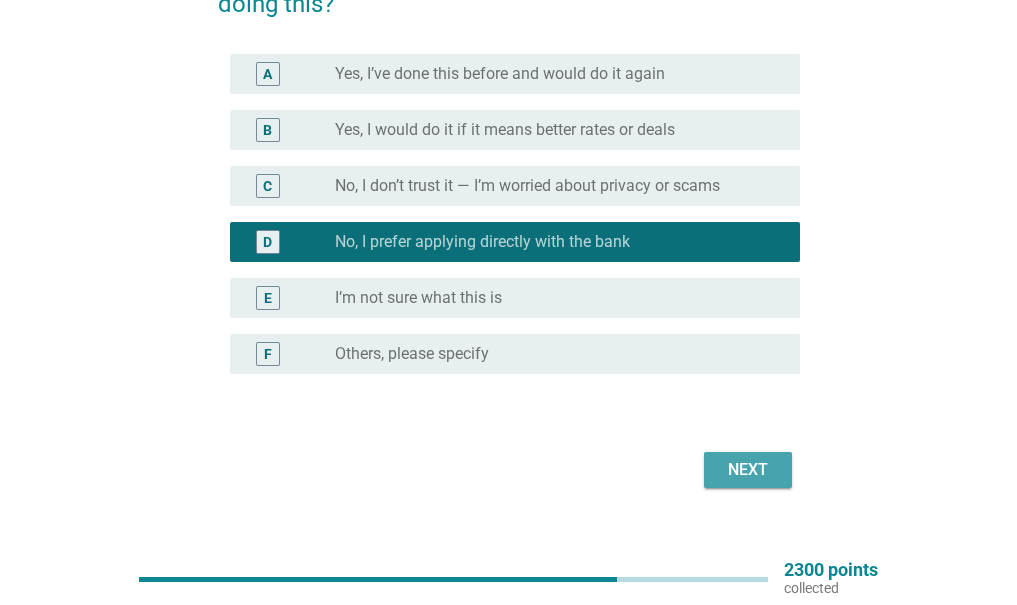 click on "Next" at bounding box center (748, 470) 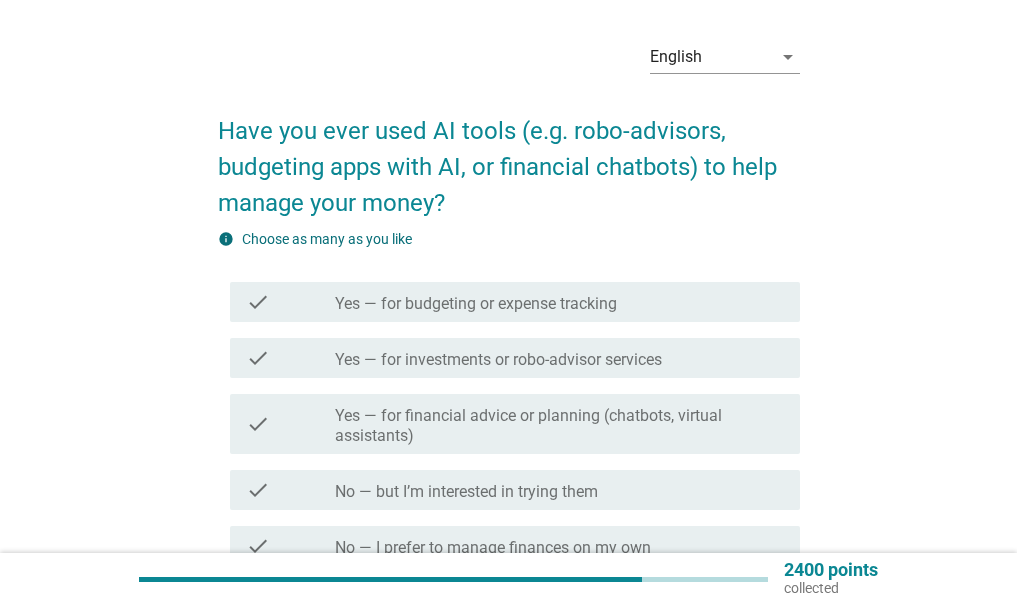 scroll, scrollTop: 100, scrollLeft: 0, axis: vertical 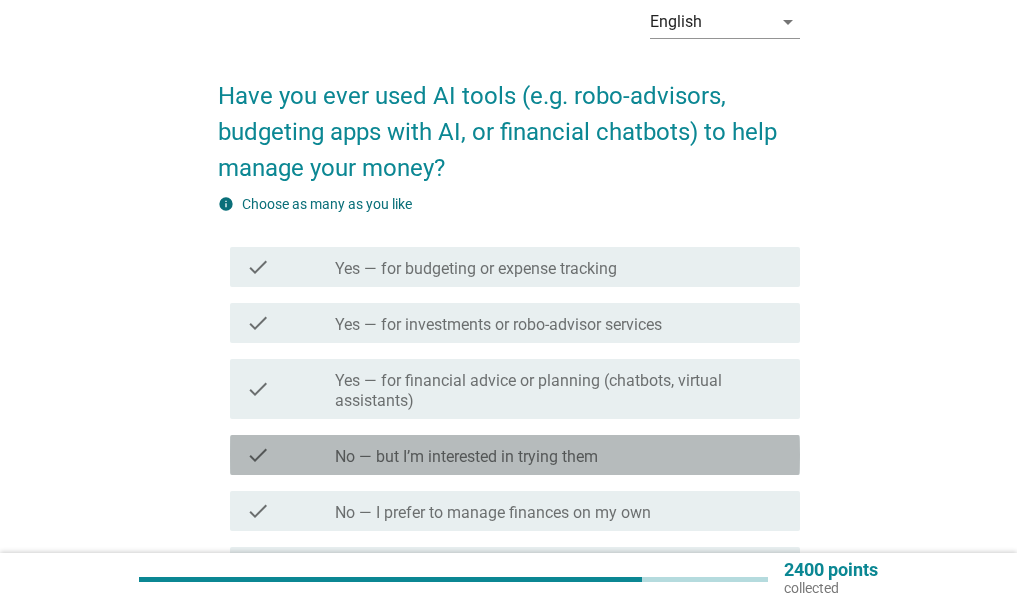 click on "No — but I’m interested in trying them" at bounding box center (466, 457) 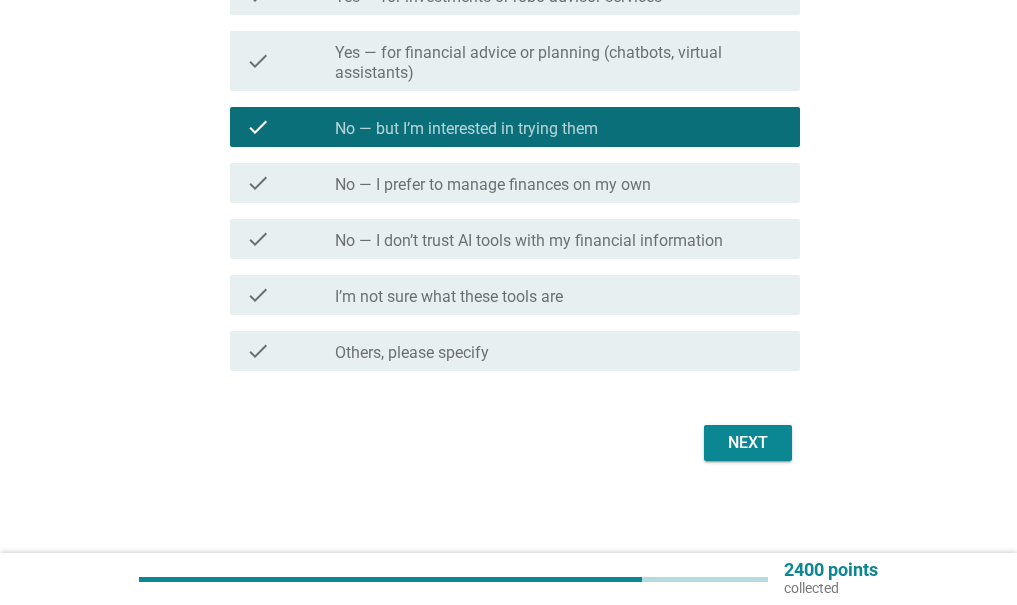 scroll, scrollTop: 432, scrollLeft: 0, axis: vertical 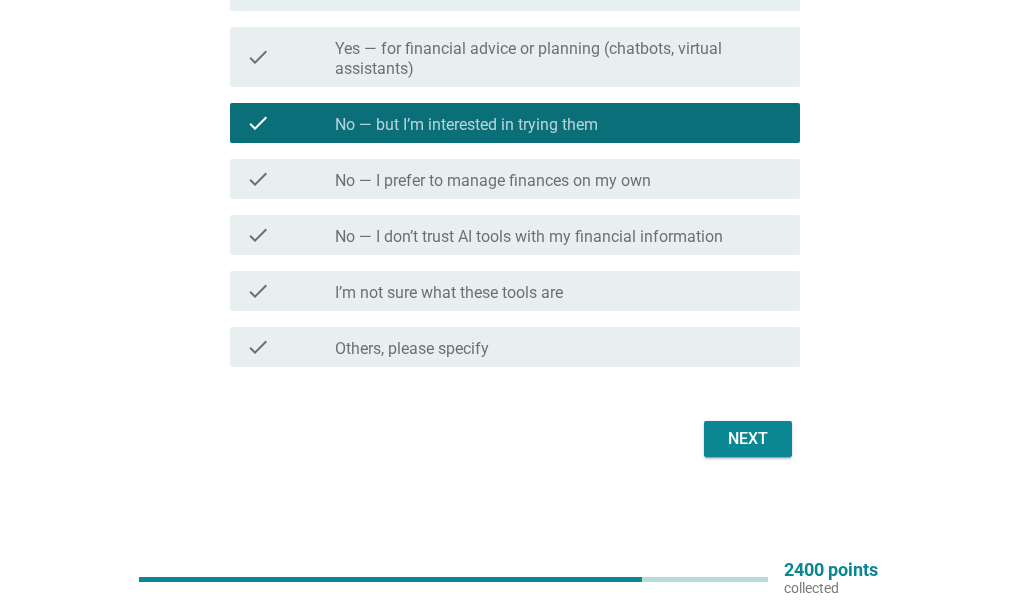click on "Next" at bounding box center [748, 439] 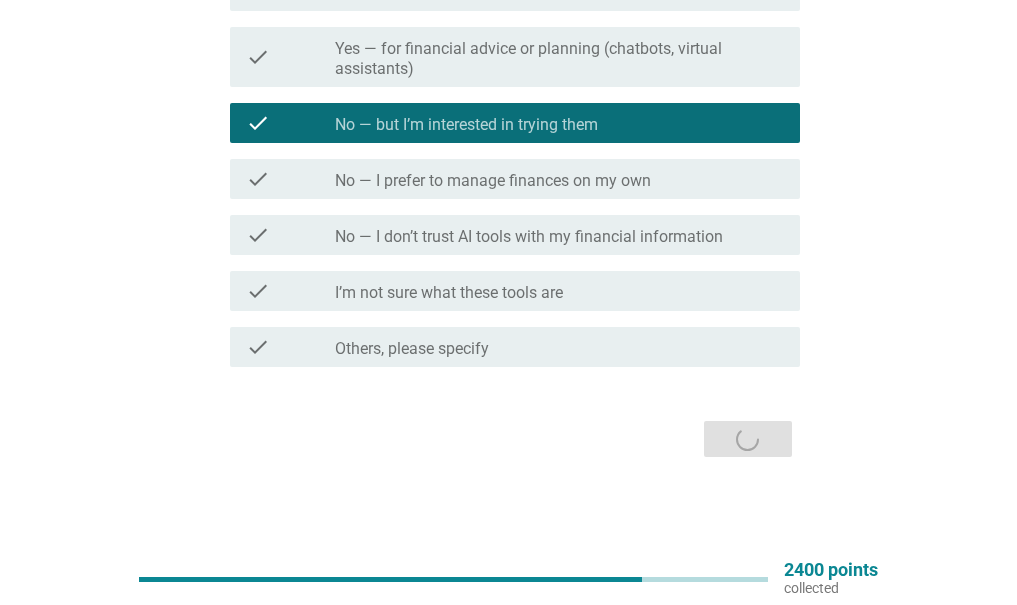 scroll, scrollTop: 0, scrollLeft: 0, axis: both 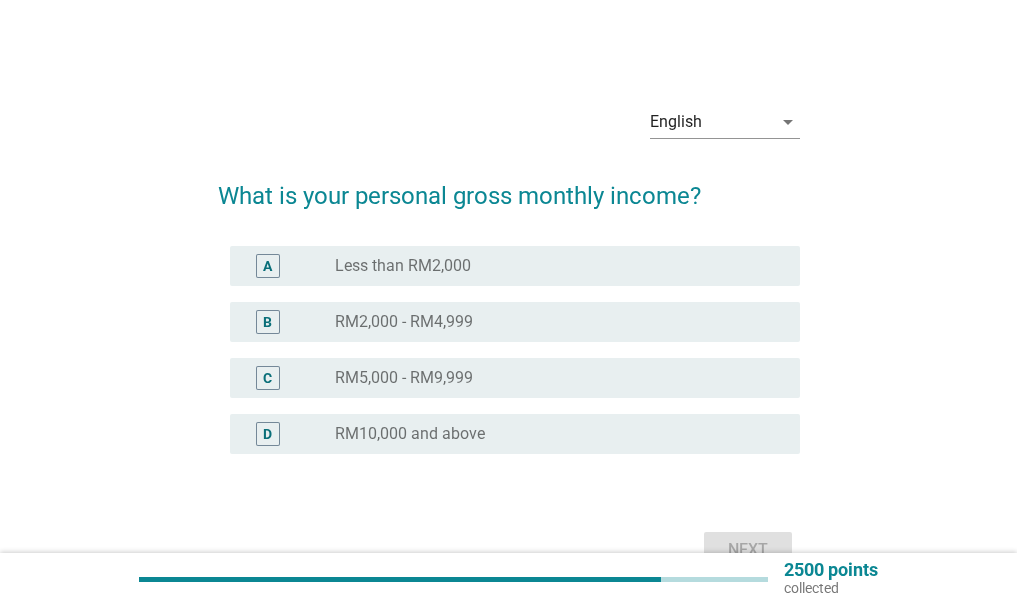 click on "radio_button_unchecked RM5,000 - RM9,999" at bounding box center (551, 378) 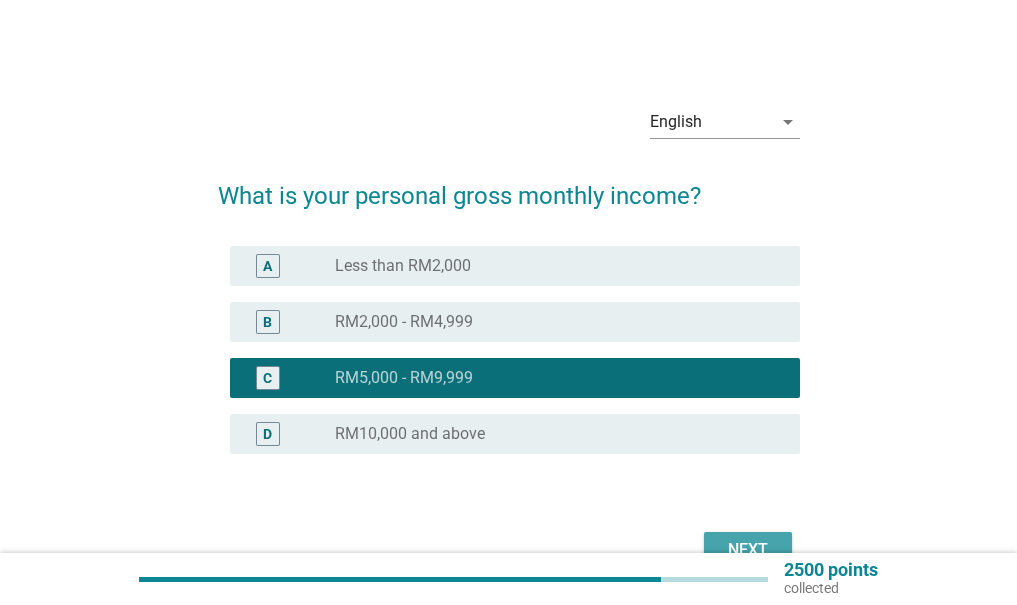 click on "Next" at bounding box center [748, 550] 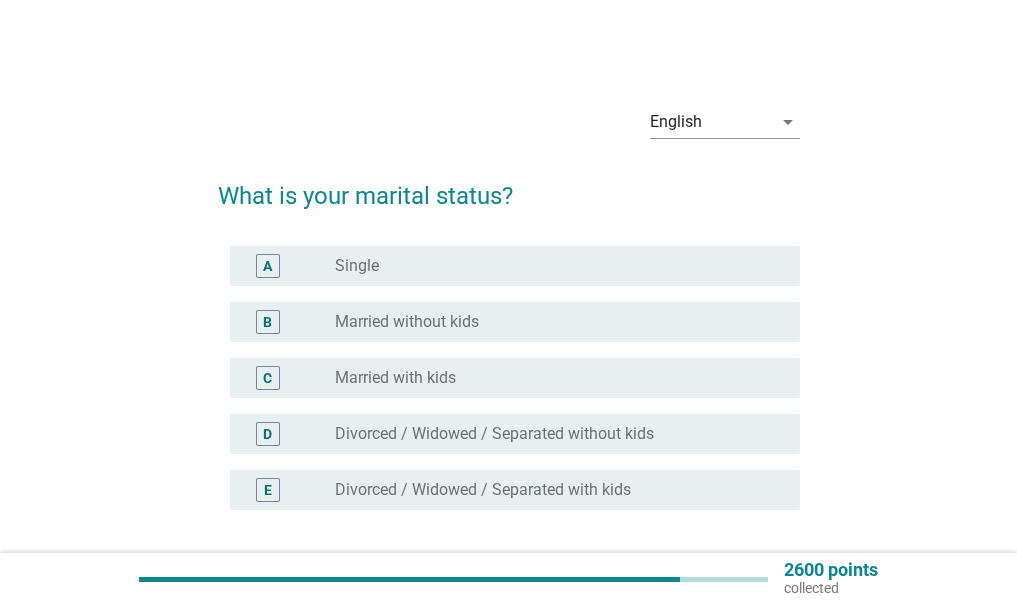 click on "radio_button_unchecked Married with kids" at bounding box center [551, 378] 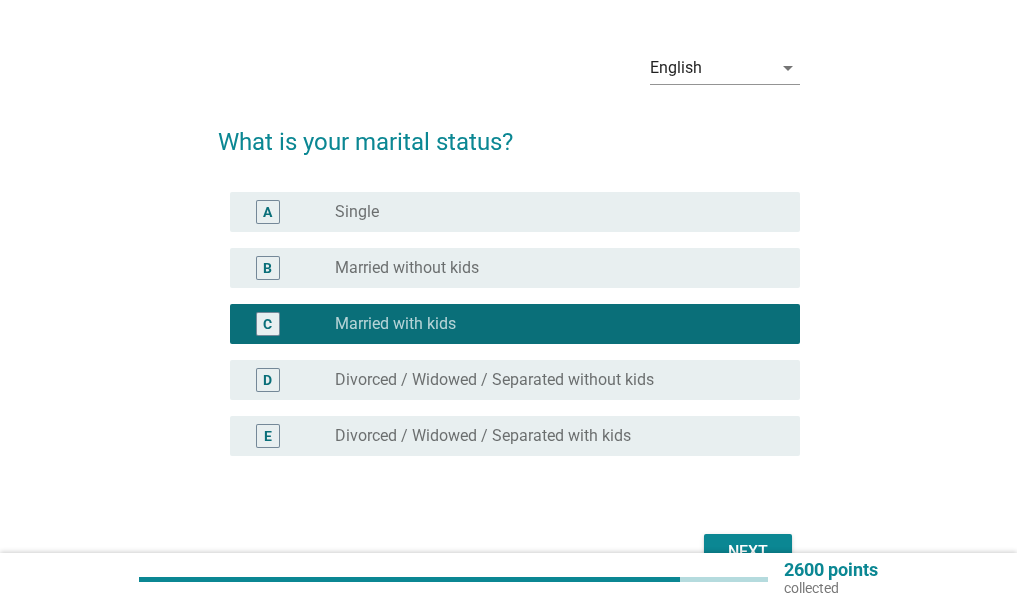 scroll, scrollTop: 100, scrollLeft: 0, axis: vertical 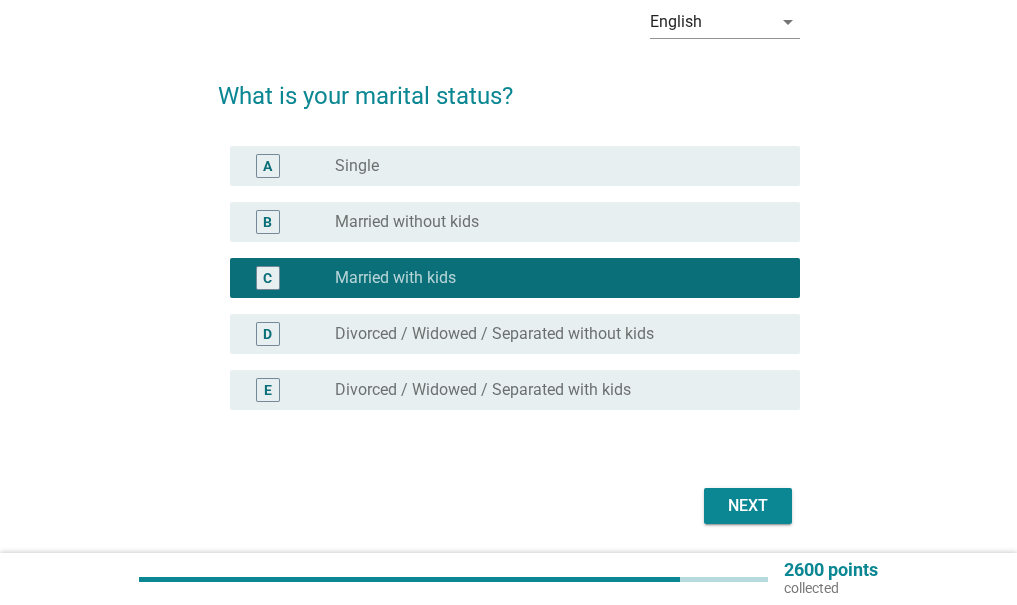 click on "Next" at bounding box center [748, 506] 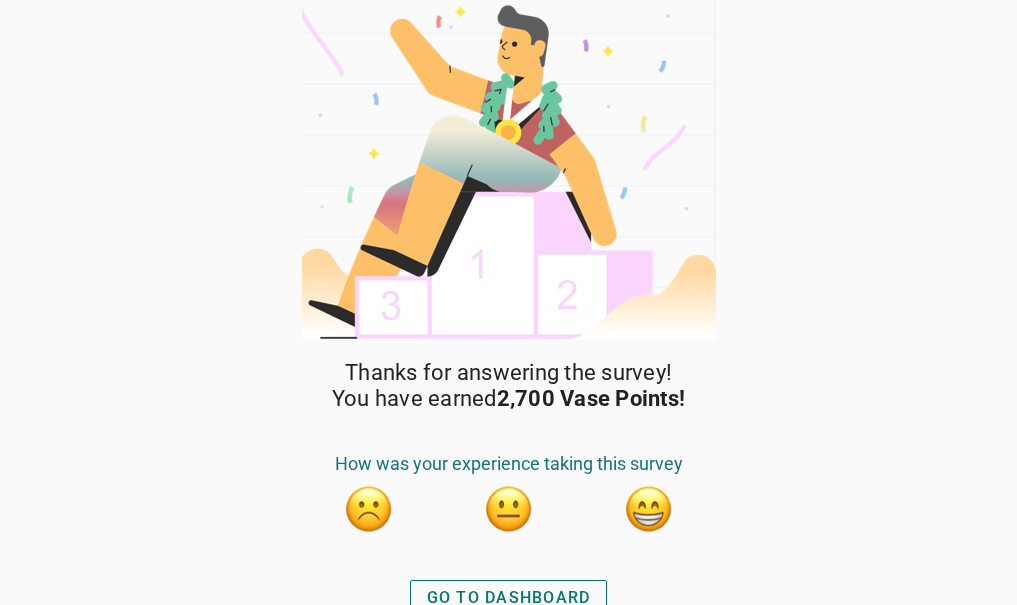 scroll, scrollTop: 28, scrollLeft: 0, axis: vertical 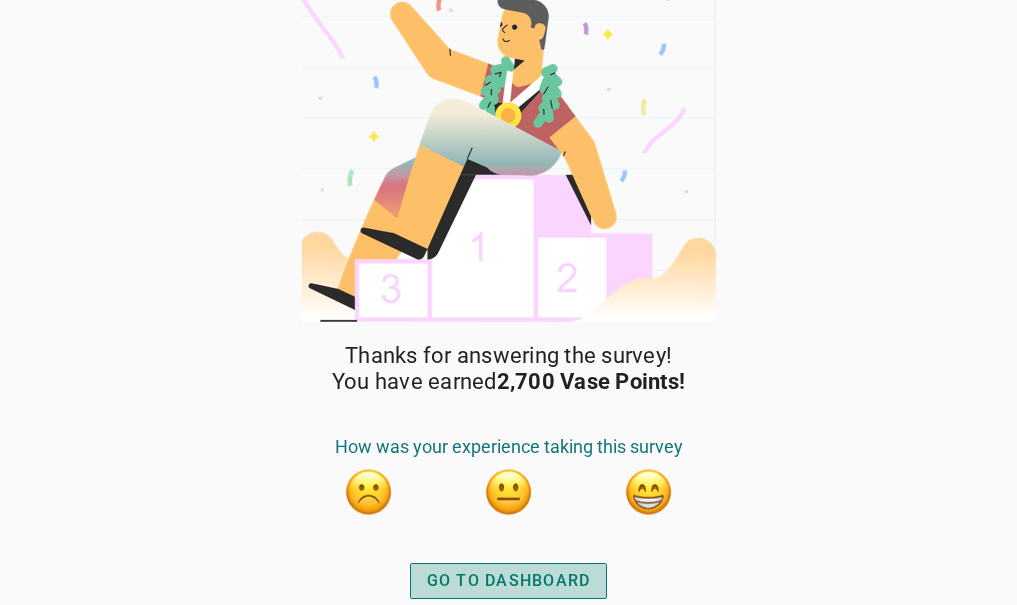 click on "GO TO DASHBOARD" at bounding box center [509, 581] 